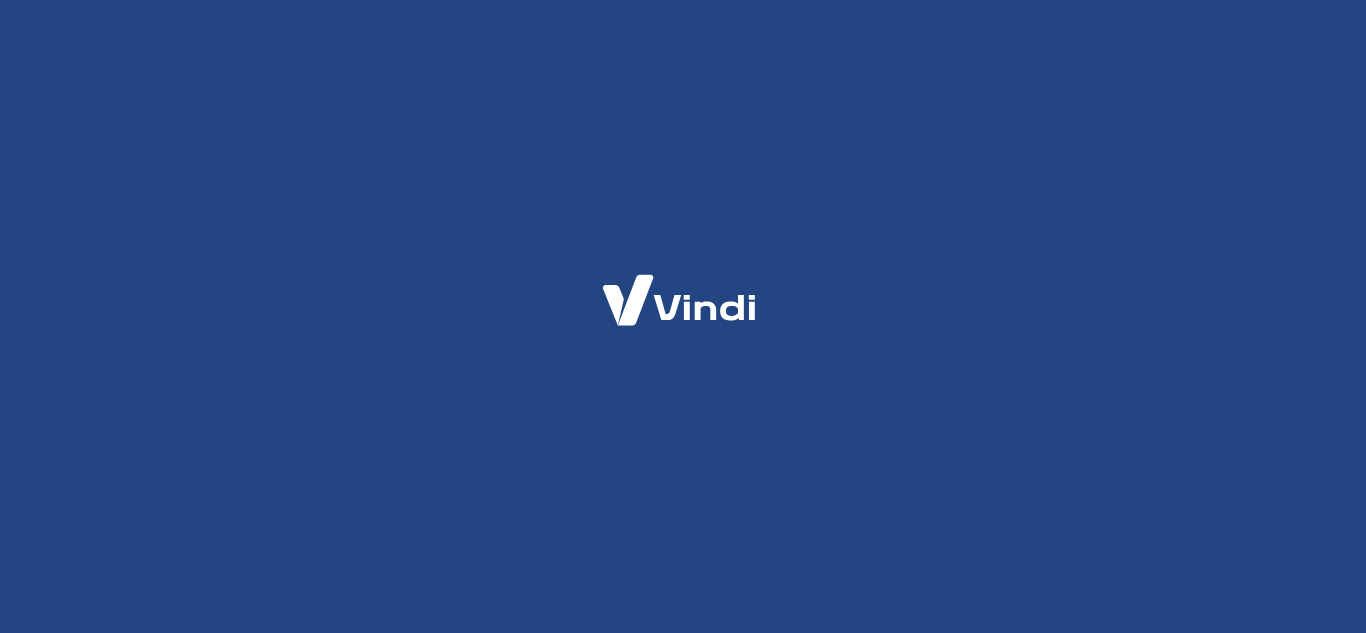 scroll, scrollTop: 0, scrollLeft: 0, axis: both 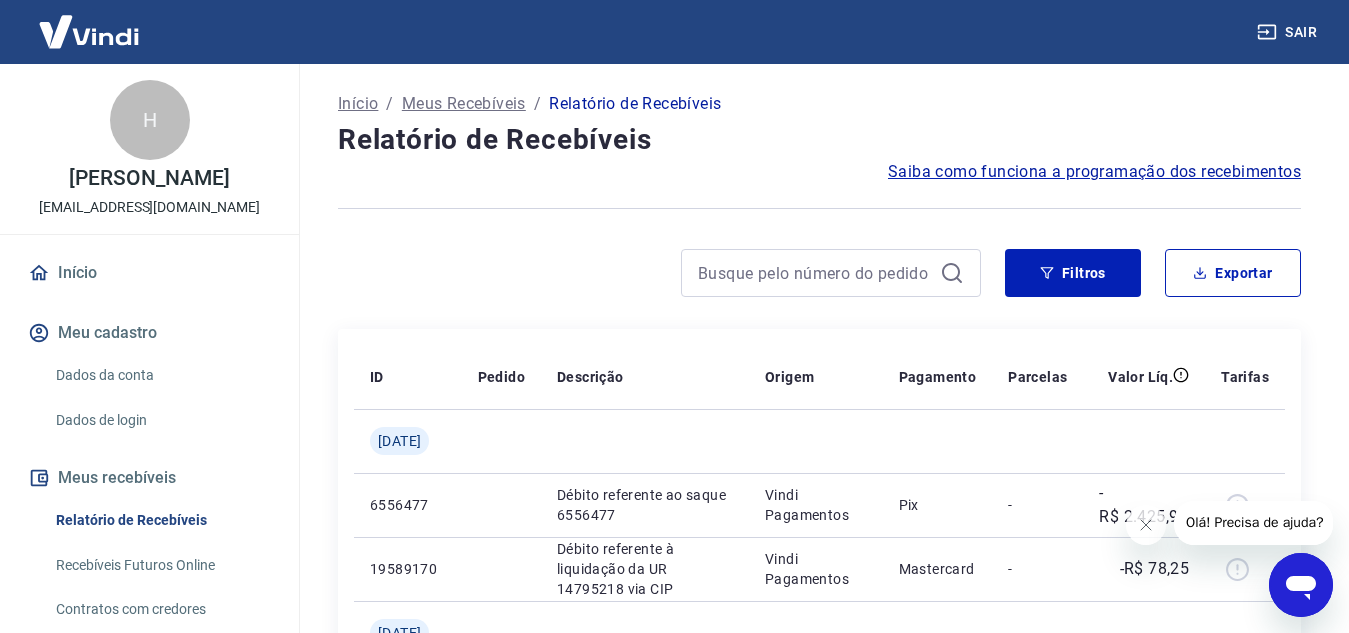 click on "Início" at bounding box center (149, 273) 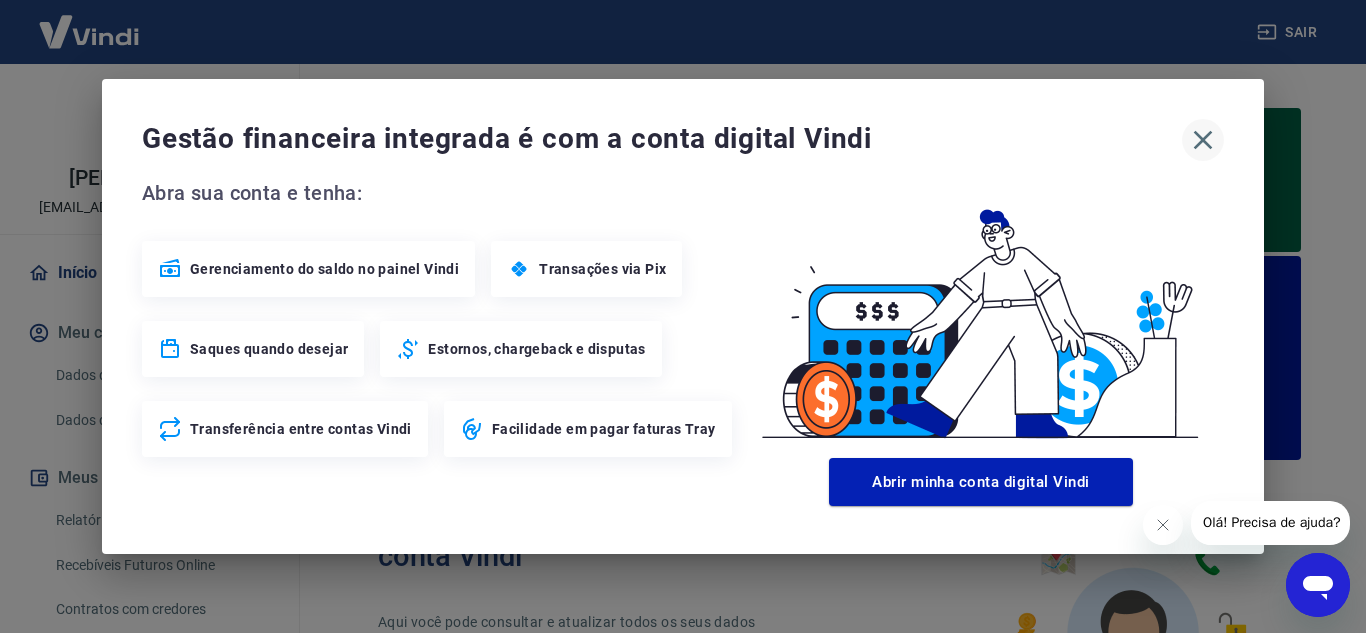 click 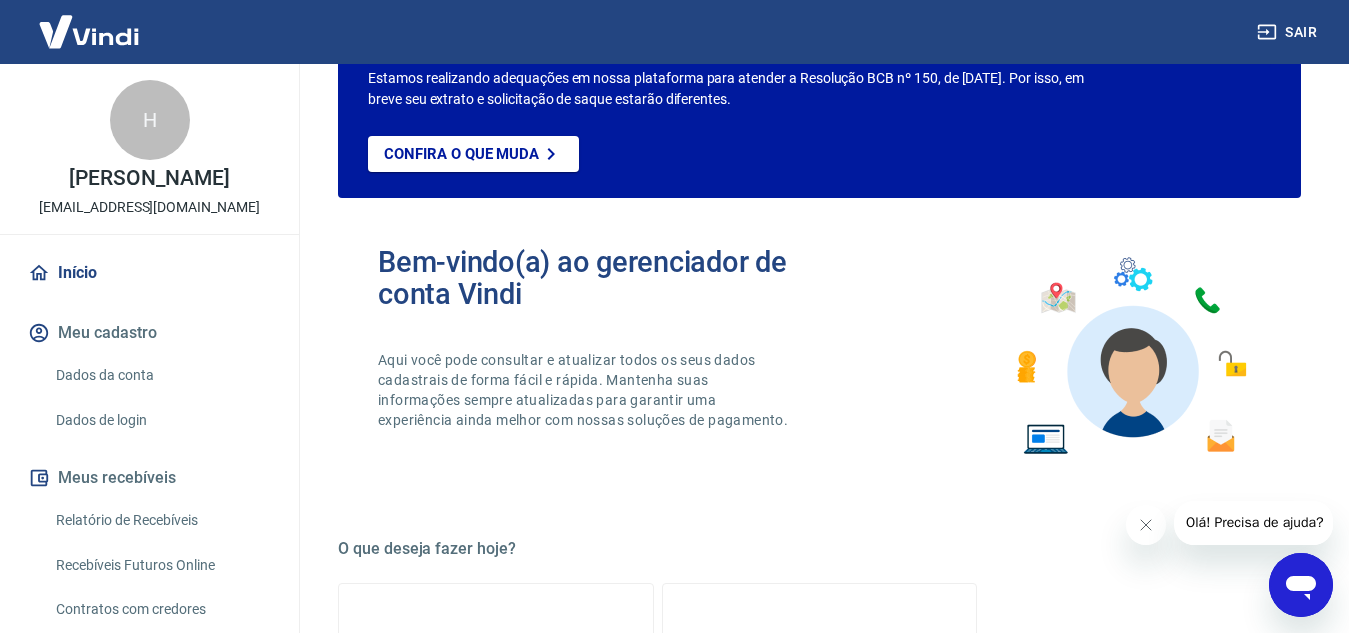 scroll, scrollTop: 0, scrollLeft: 0, axis: both 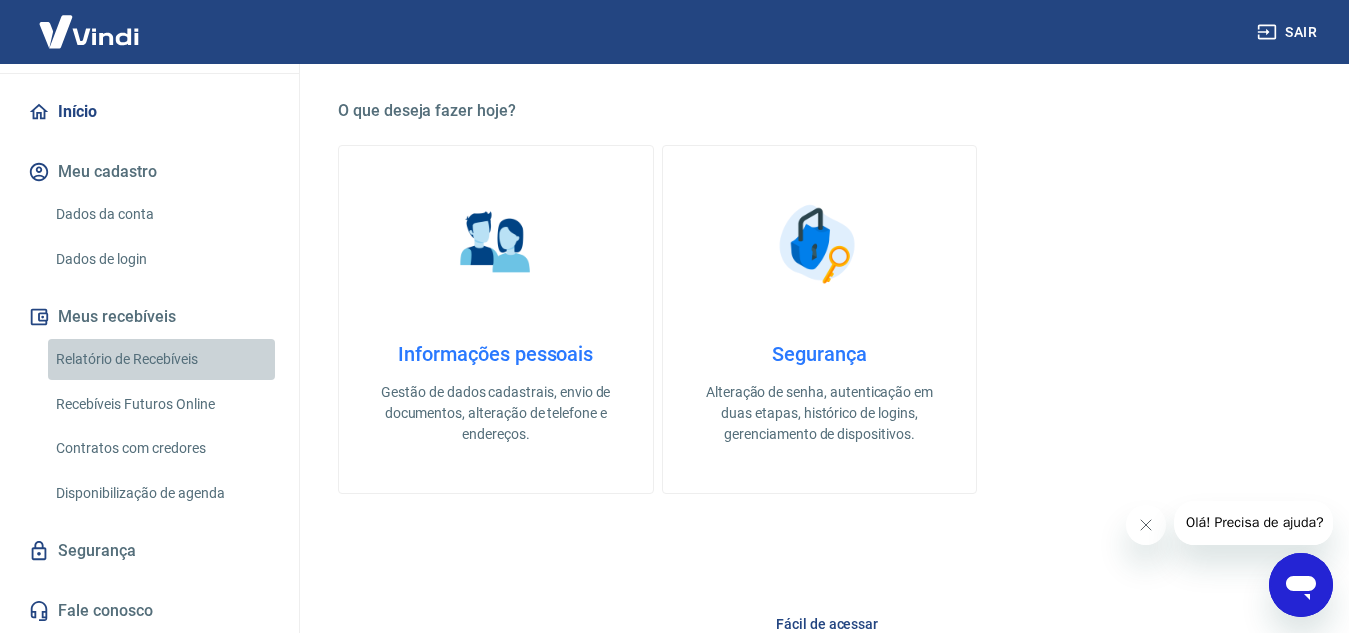 click on "Relatório de Recebíveis" at bounding box center (161, 359) 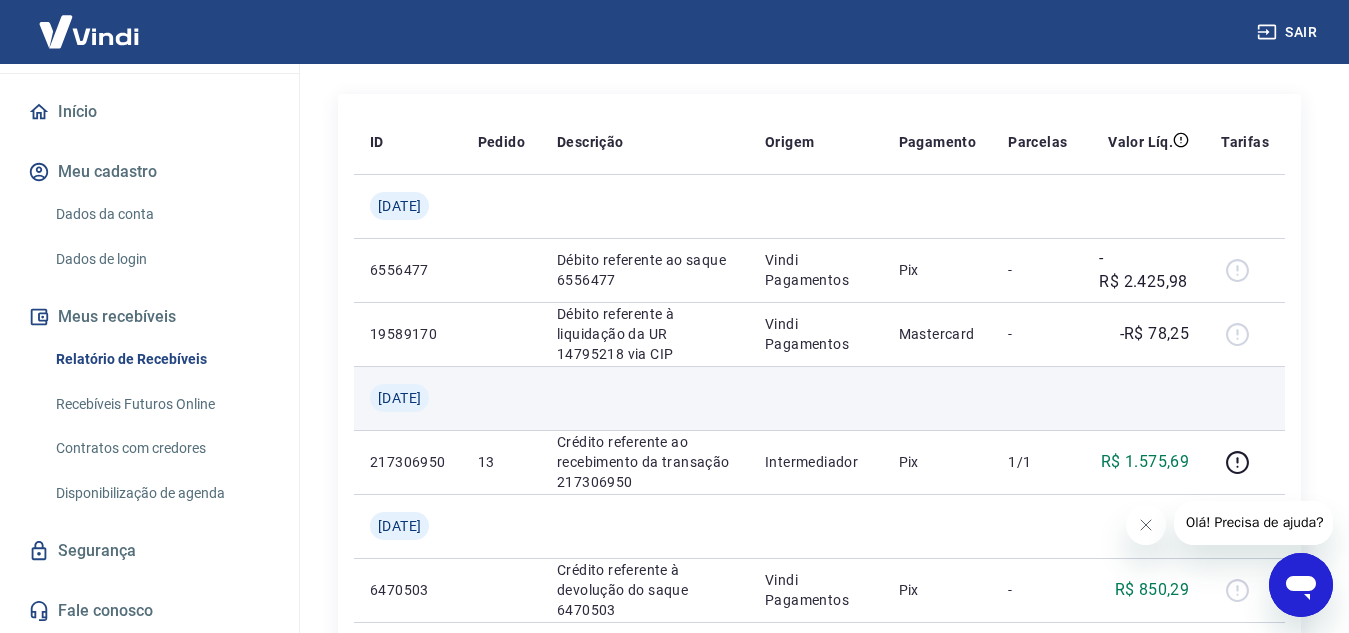 scroll, scrollTop: 200, scrollLeft: 0, axis: vertical 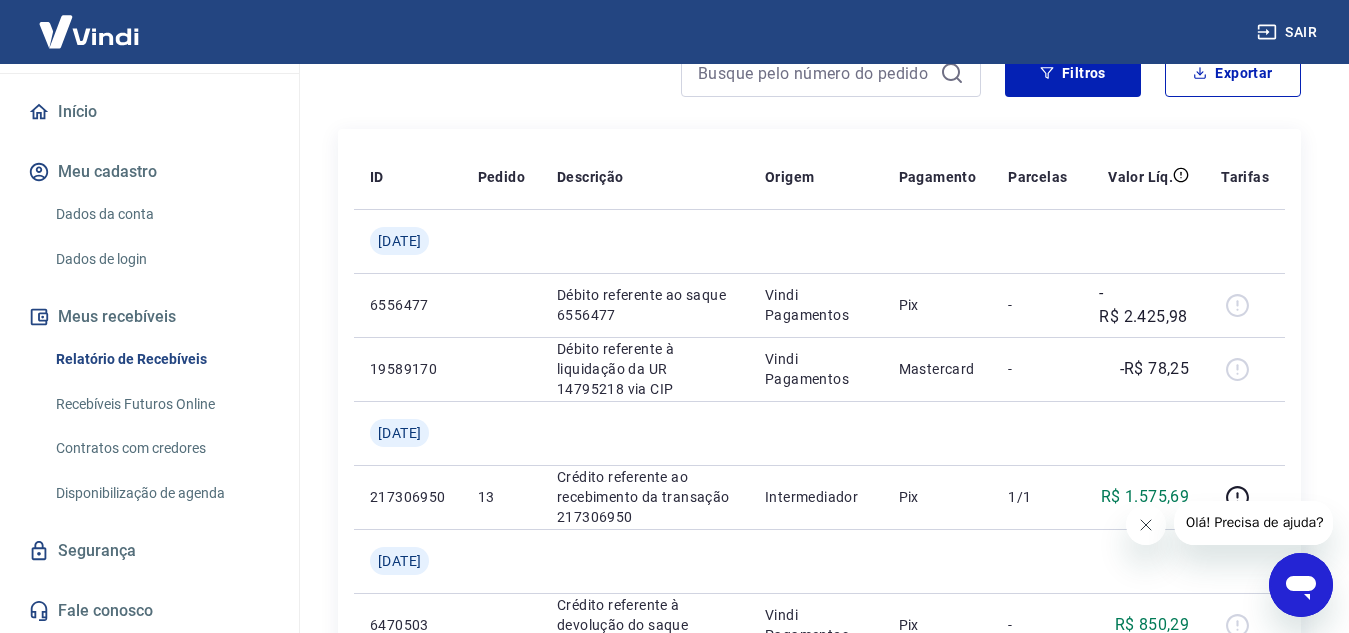 click at bounding box center [1145, 525] 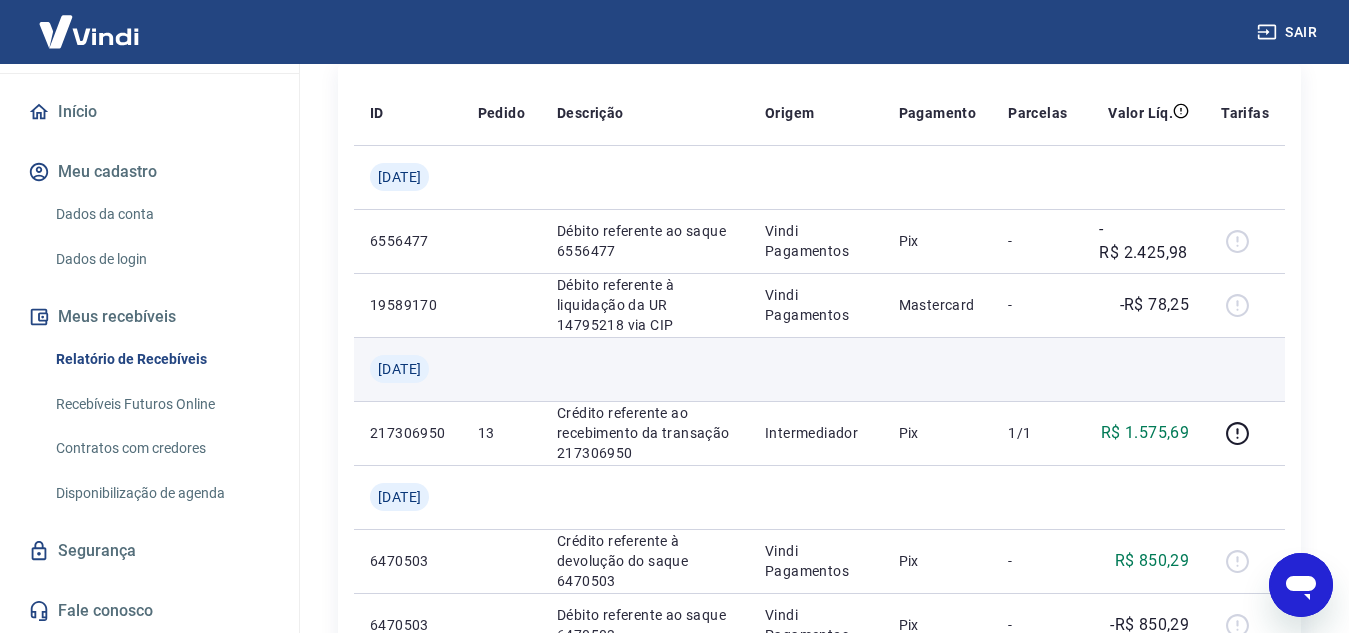scroll, scrollTop: 300, scrollLeft: 0, axis: vertical 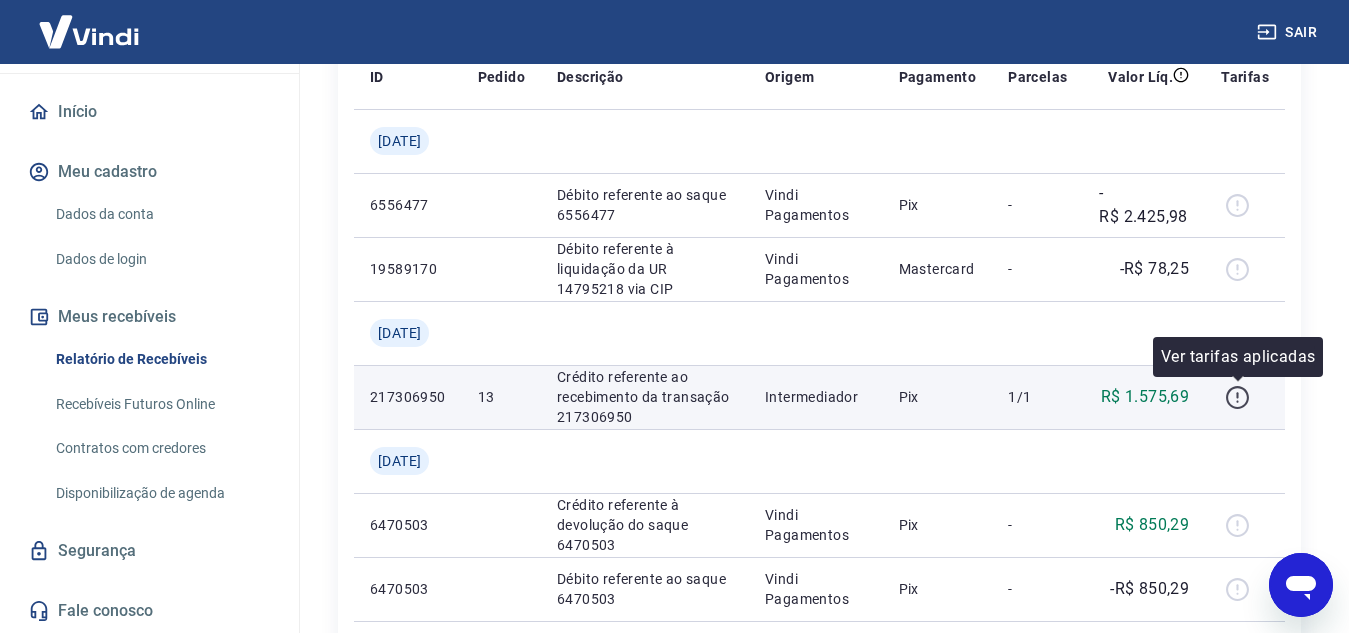 click 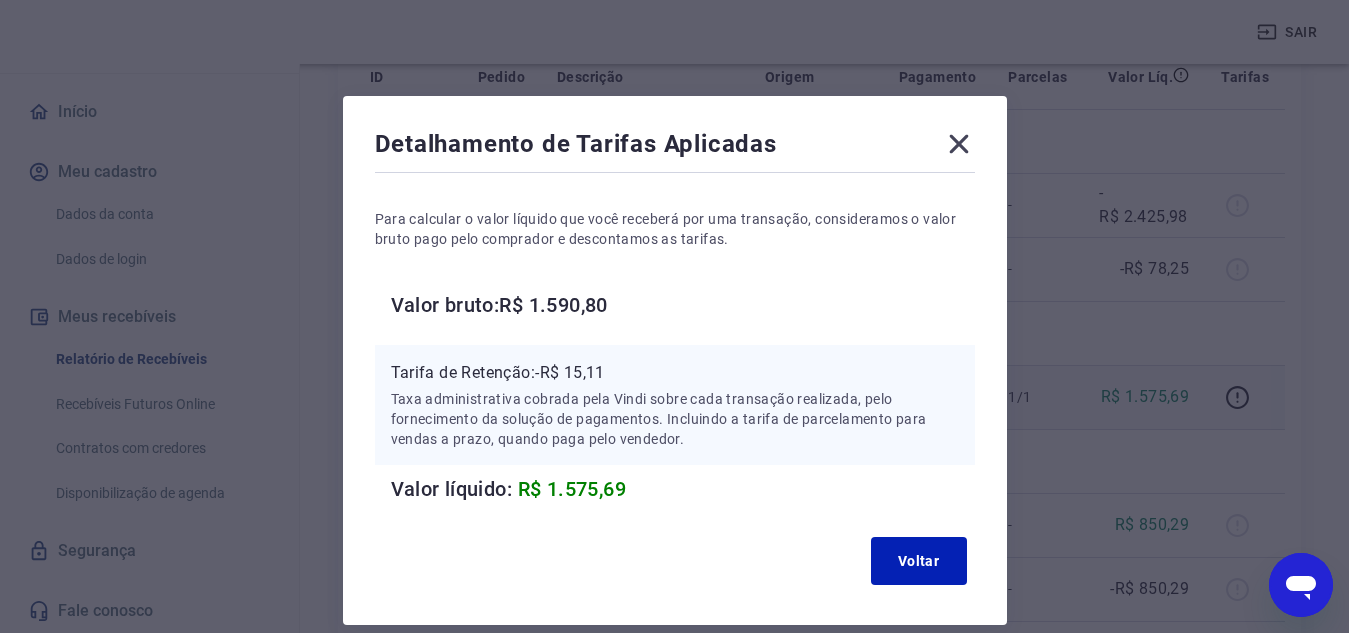 click 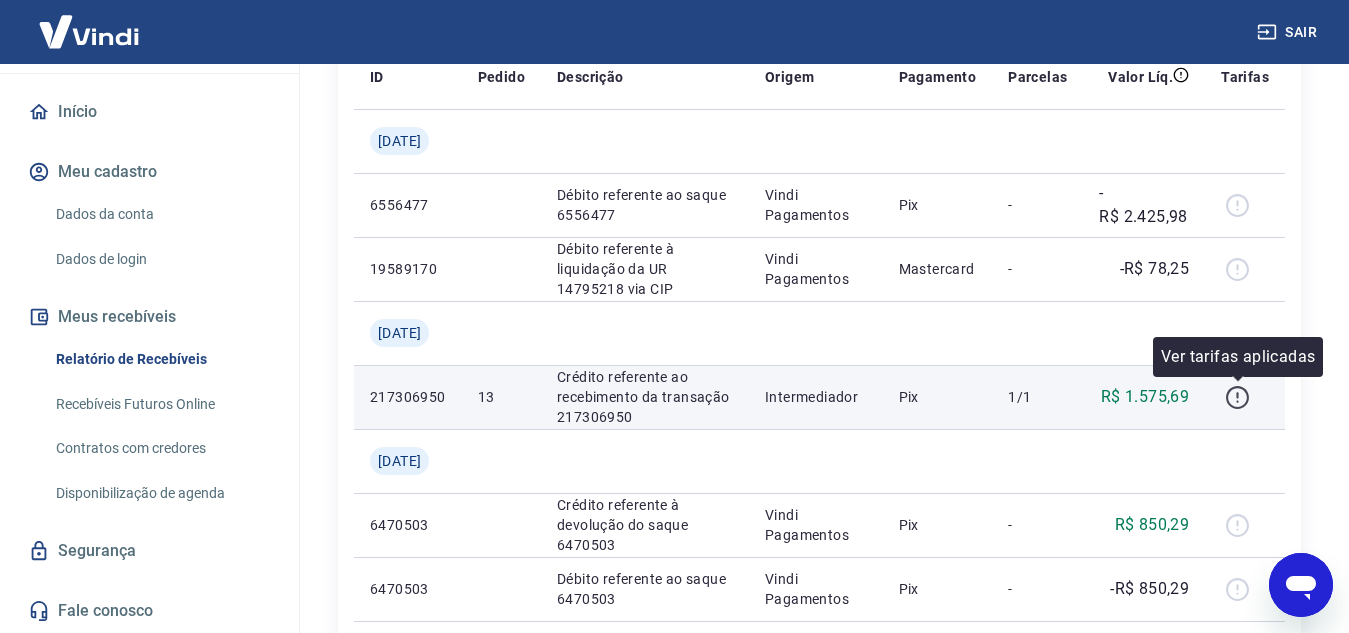 click 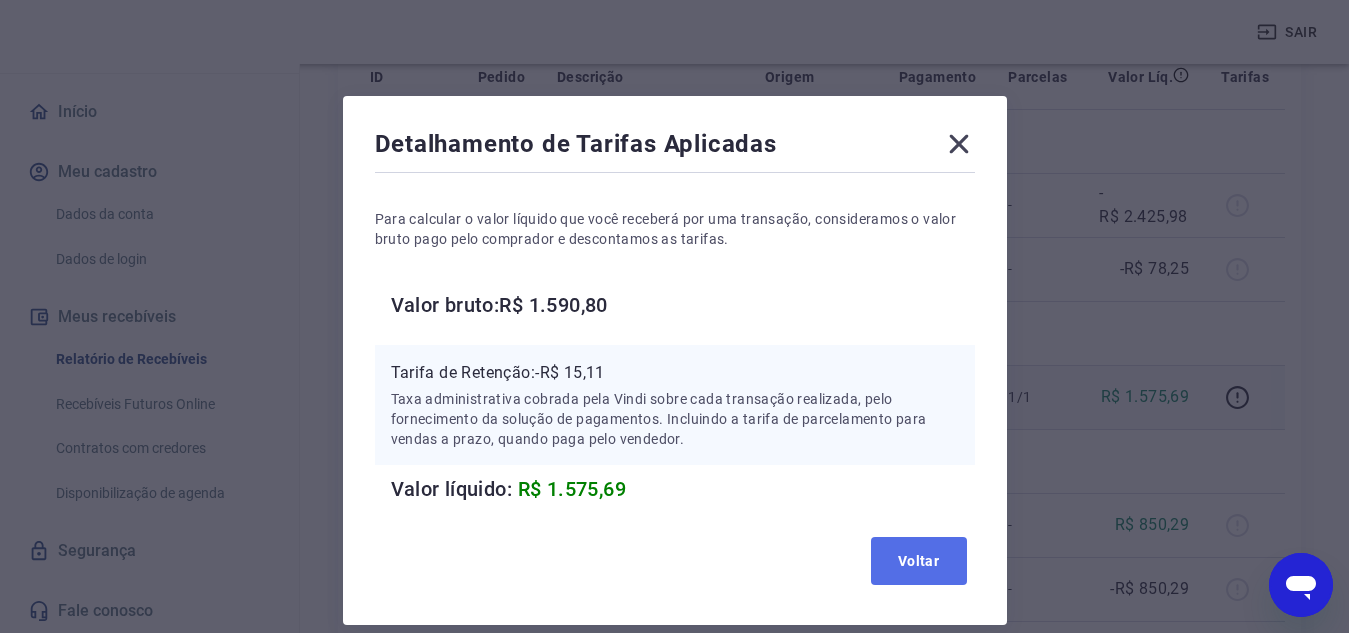 click on "Voltar" at bounding box center [919, 561] 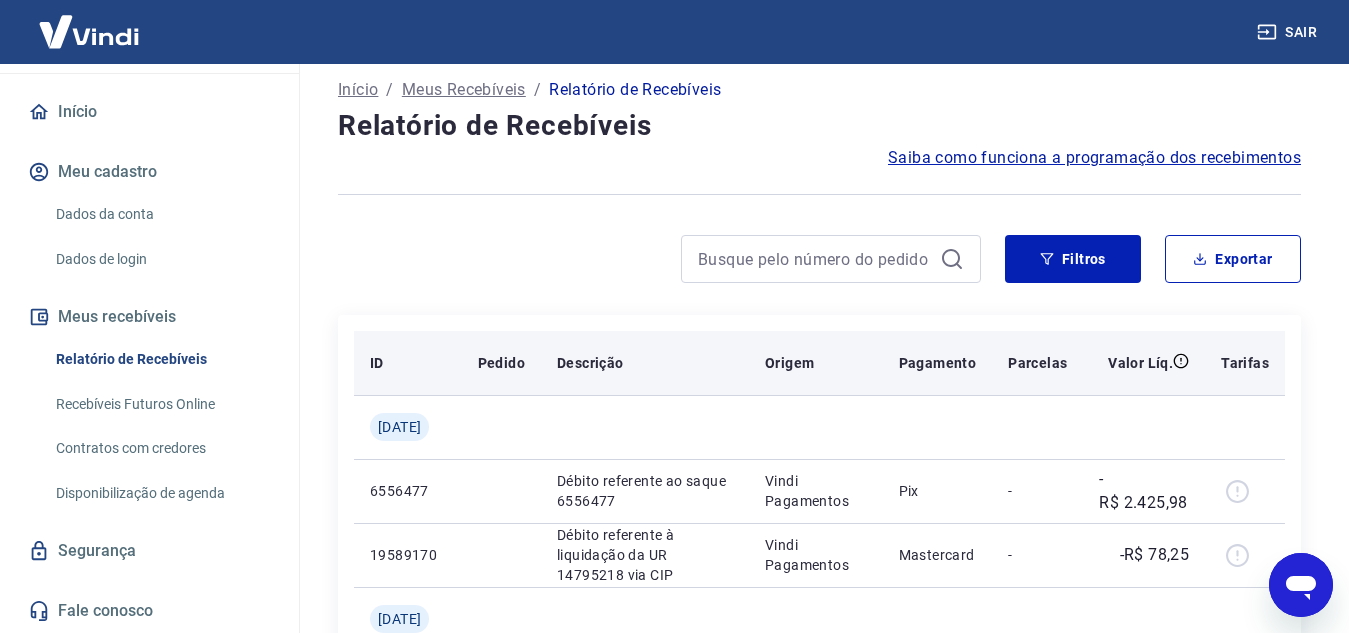 scroll, scrollTop: 0, scrollLeft: 0, axis: both 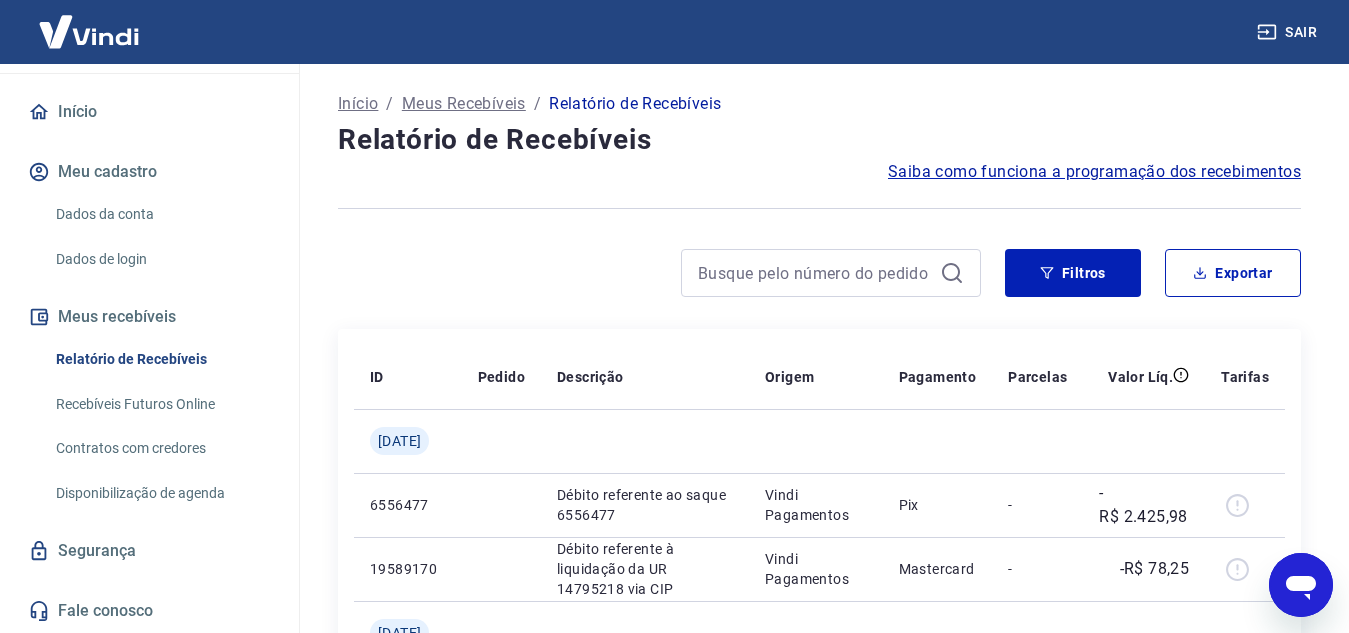 click on "Contratos com credores" at bounding box center (161, 448) 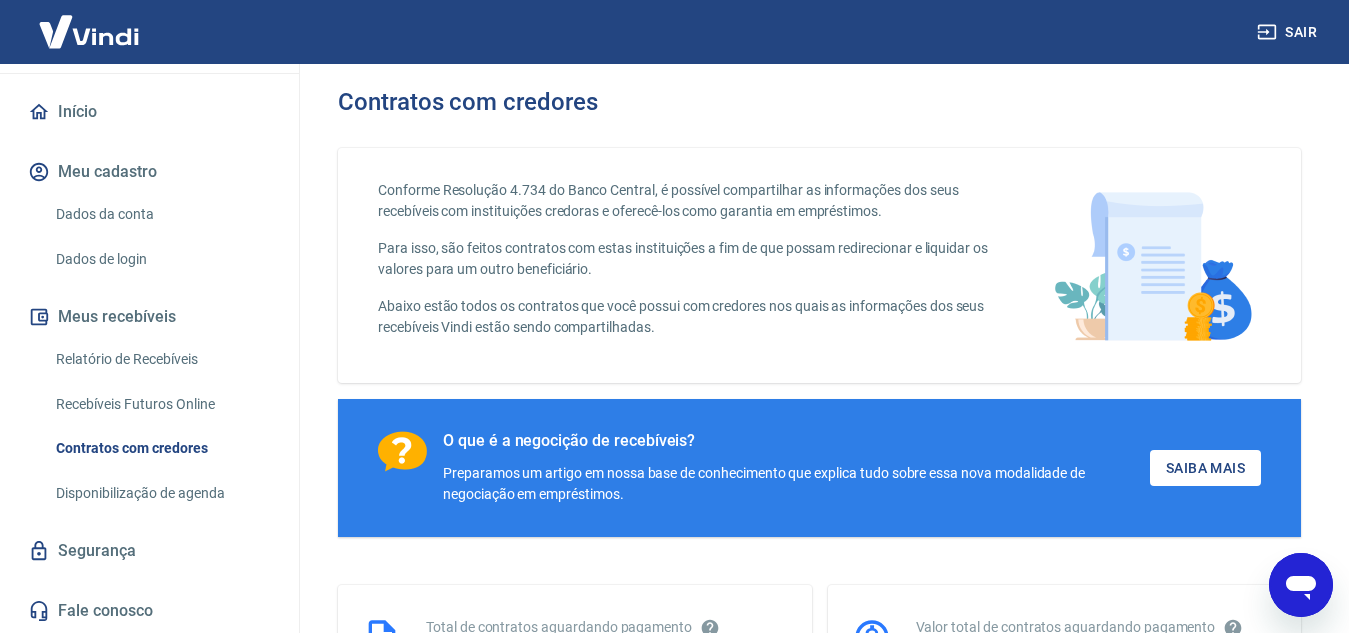 click on "Sair" at bounding box center [1289, 32] 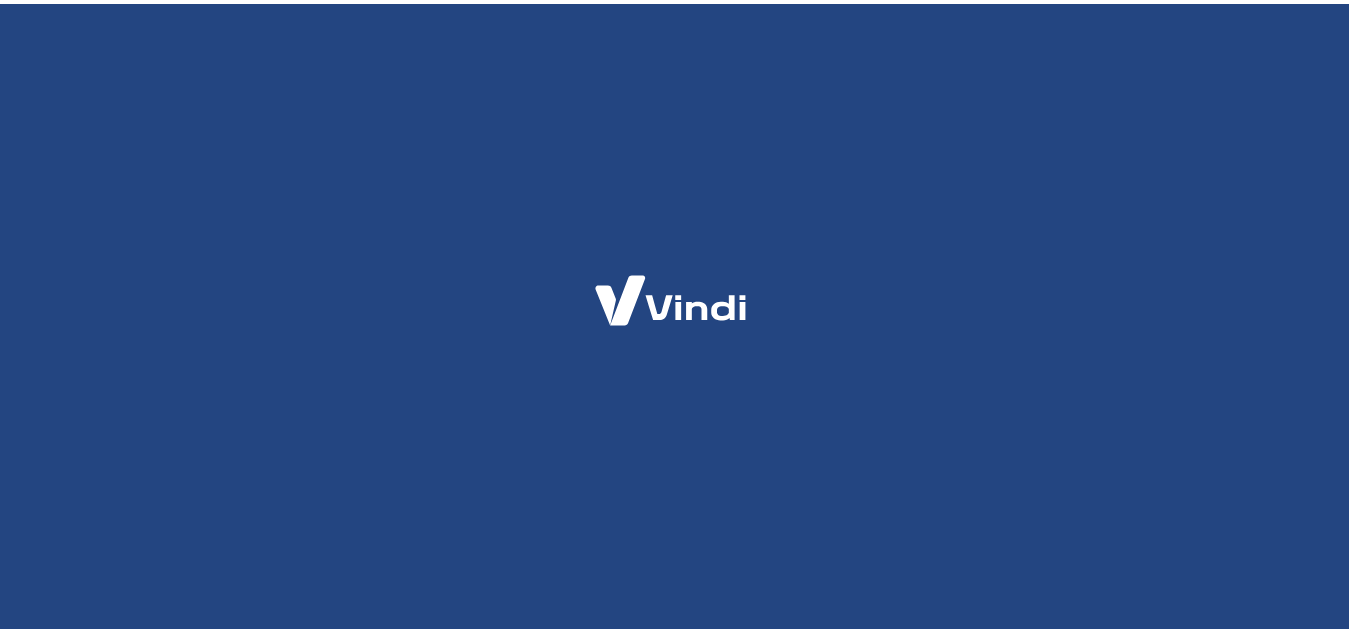 scroll, scrollTop: 0, scrollLeft: 0, axis: both 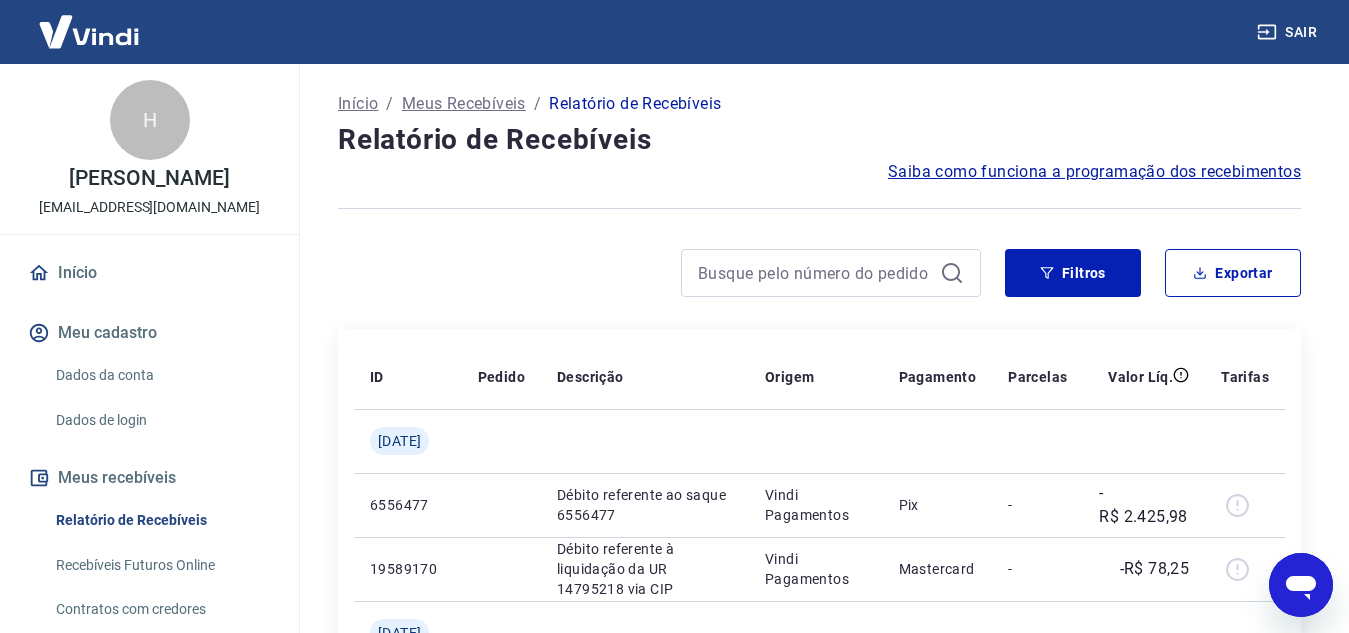 click on "Início" at bounding box center (149, 273) 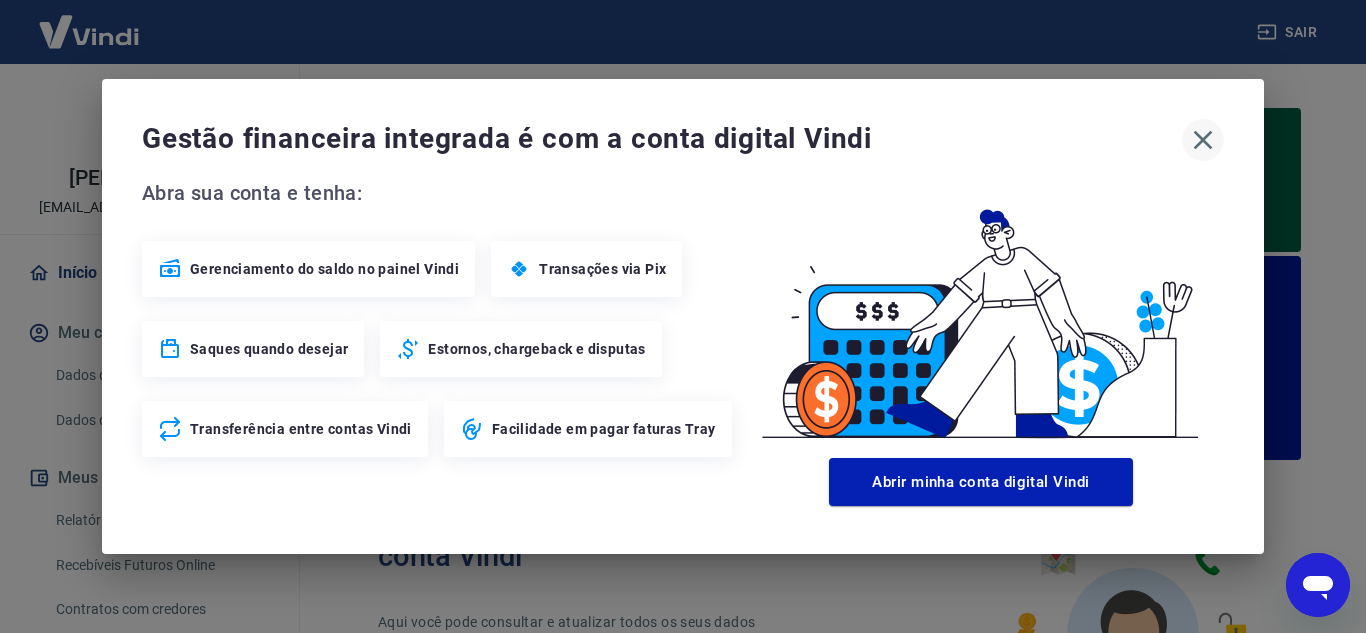 click 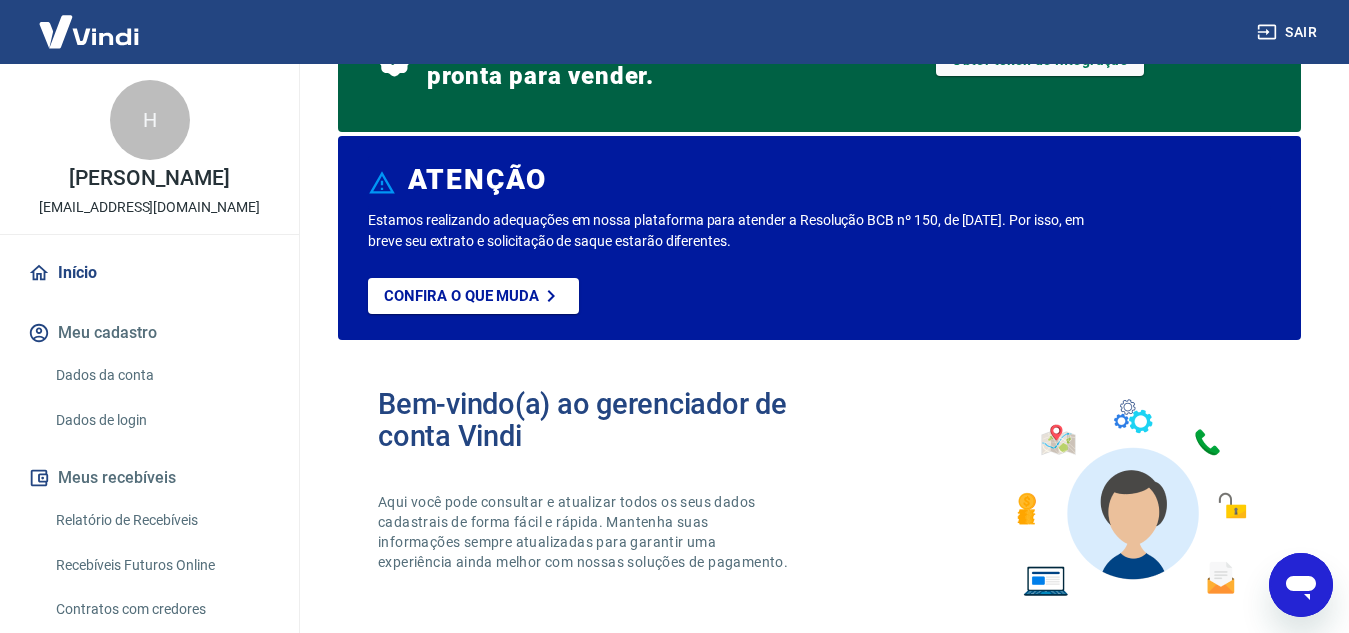 scroll, scrollTop: 400, scrollLeft: 0, axis: vertical 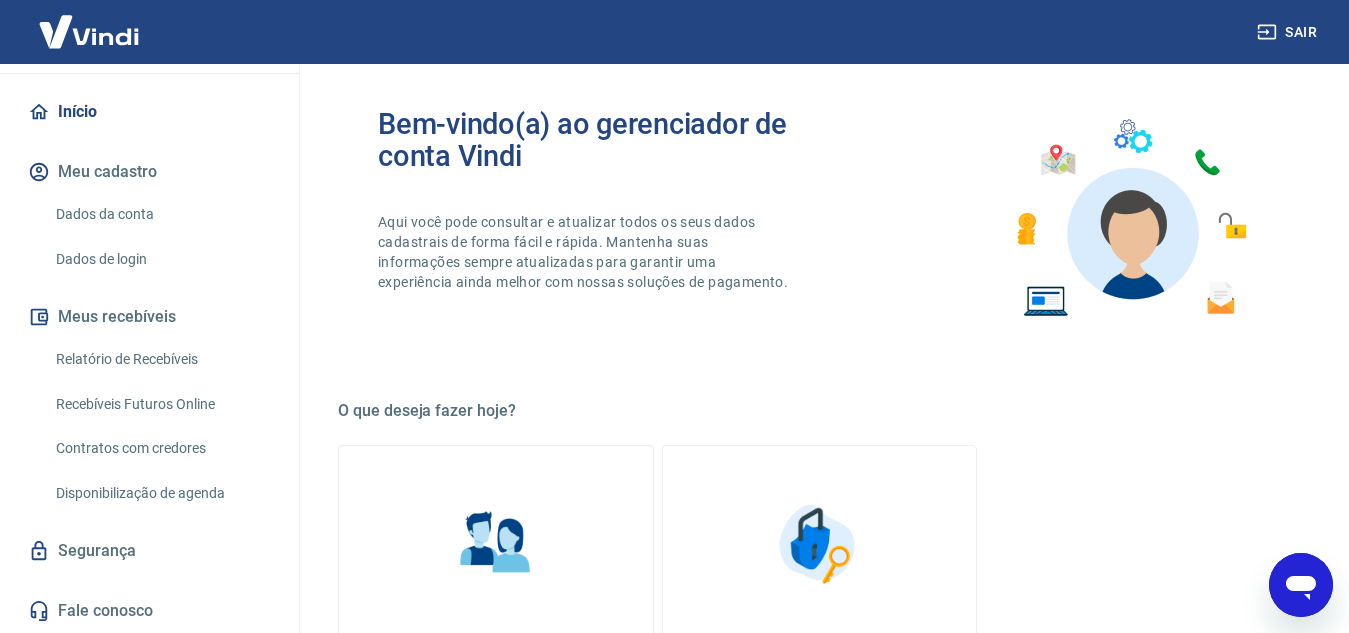 click on "Relatório de Recebíveis" at bounding box center [161, 359] 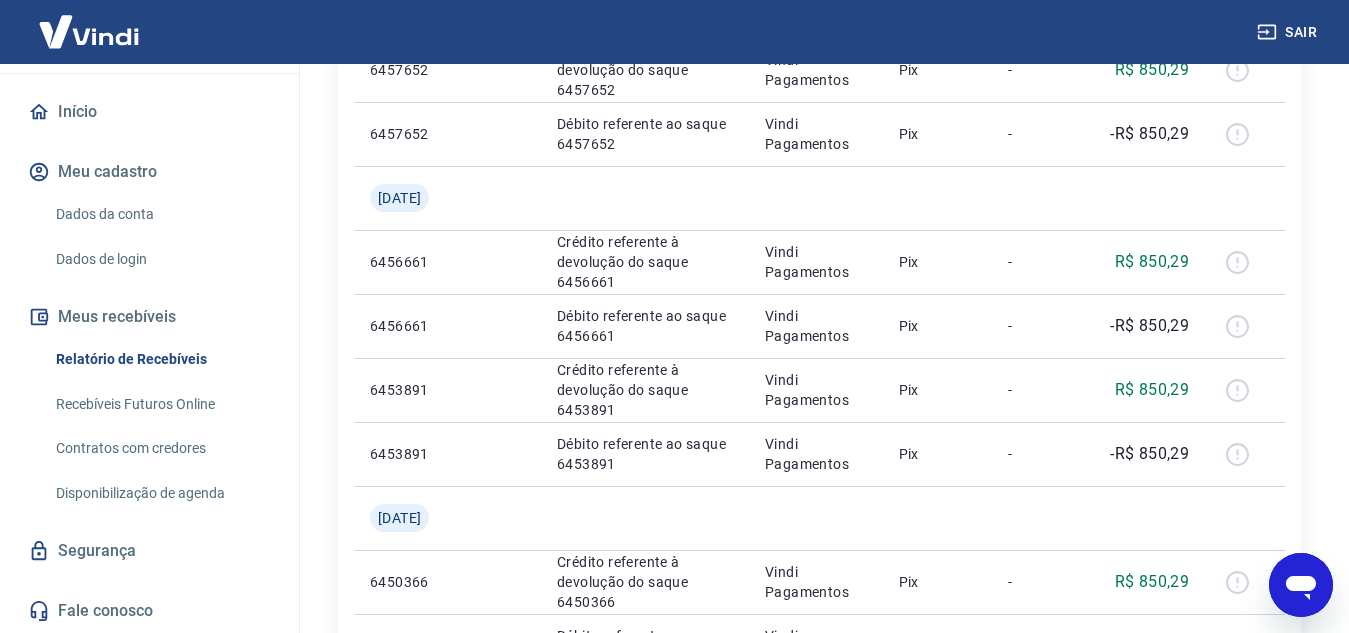 scroll, scrollTop: 1100, scrollLeft: 0, axis: vertical 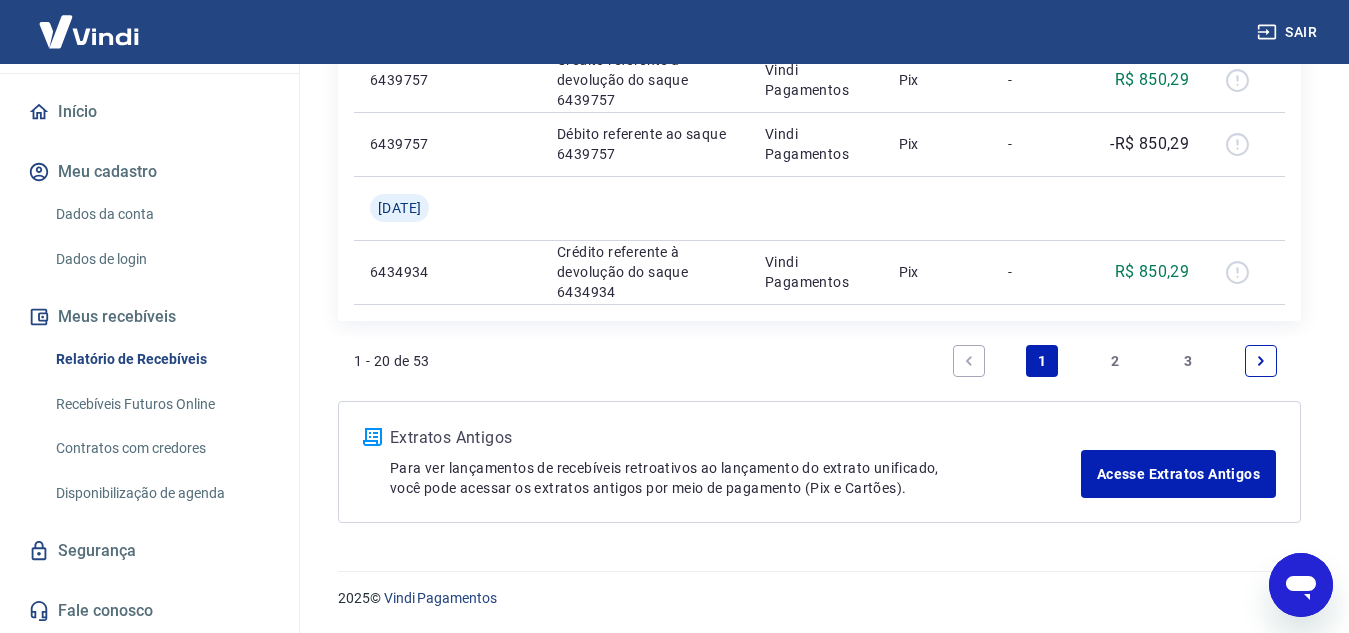 drag, startPoint x: 1194, startPoint y: 357, endPoint x: 1158, endPoint y: 390, distance: 48.83646 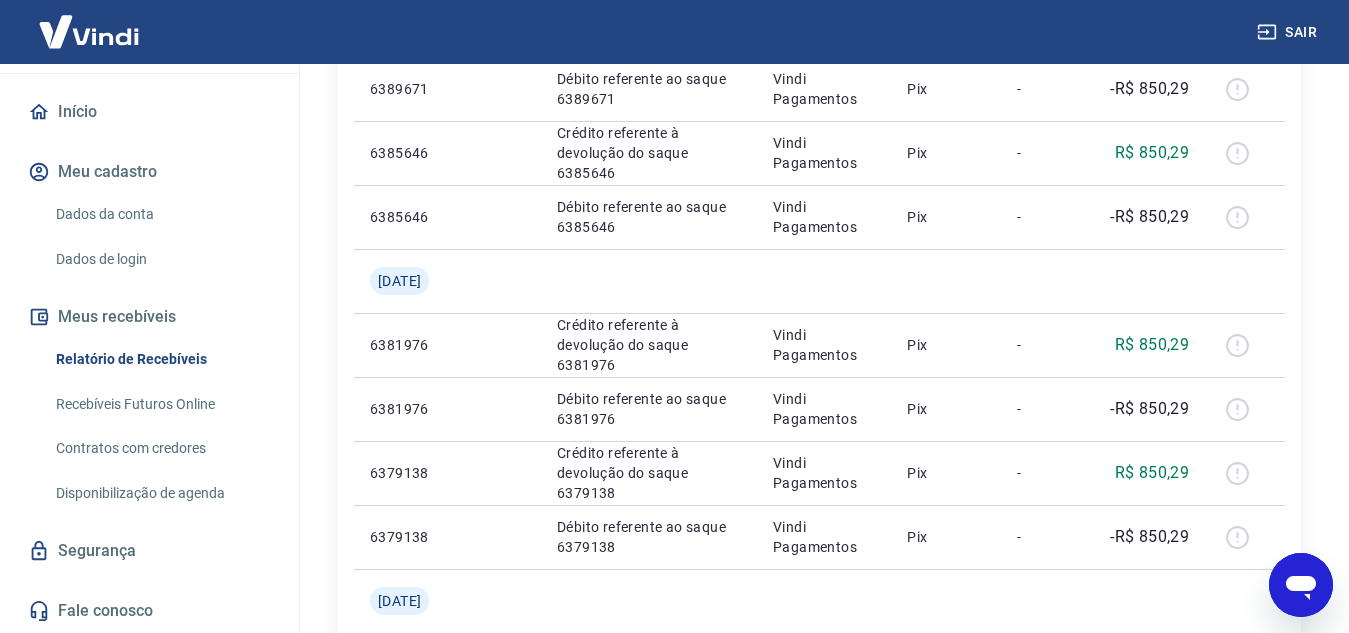 scroll, scrollTop: 1193, scrollLeft: 0, axis: vertical 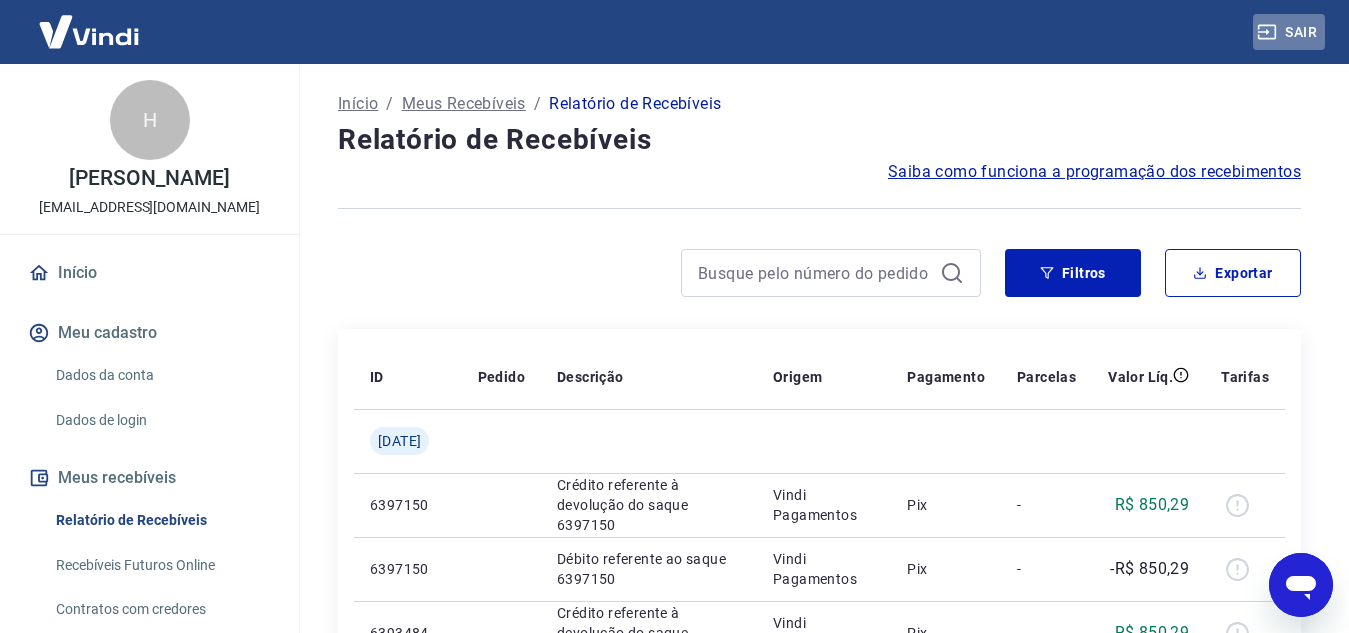 click on "Sair" at bounding box center (1289, 32) 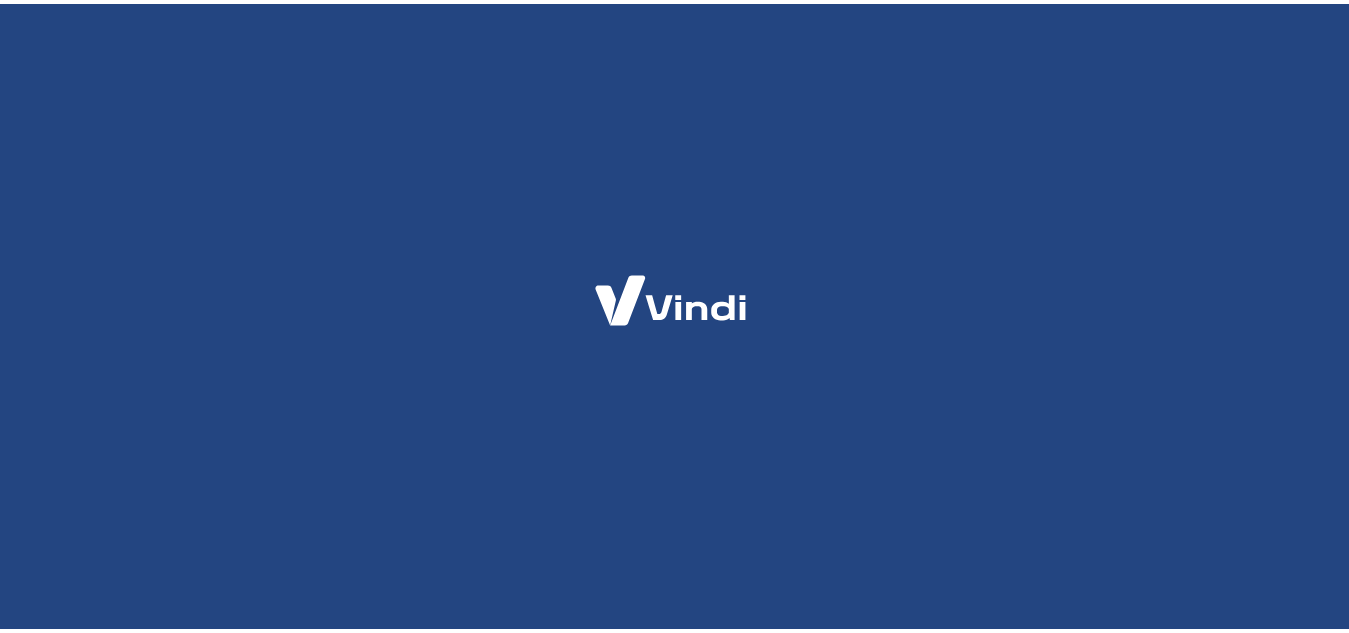 scroll, scrollTop: 0, scrollLeft: 0, axis: both 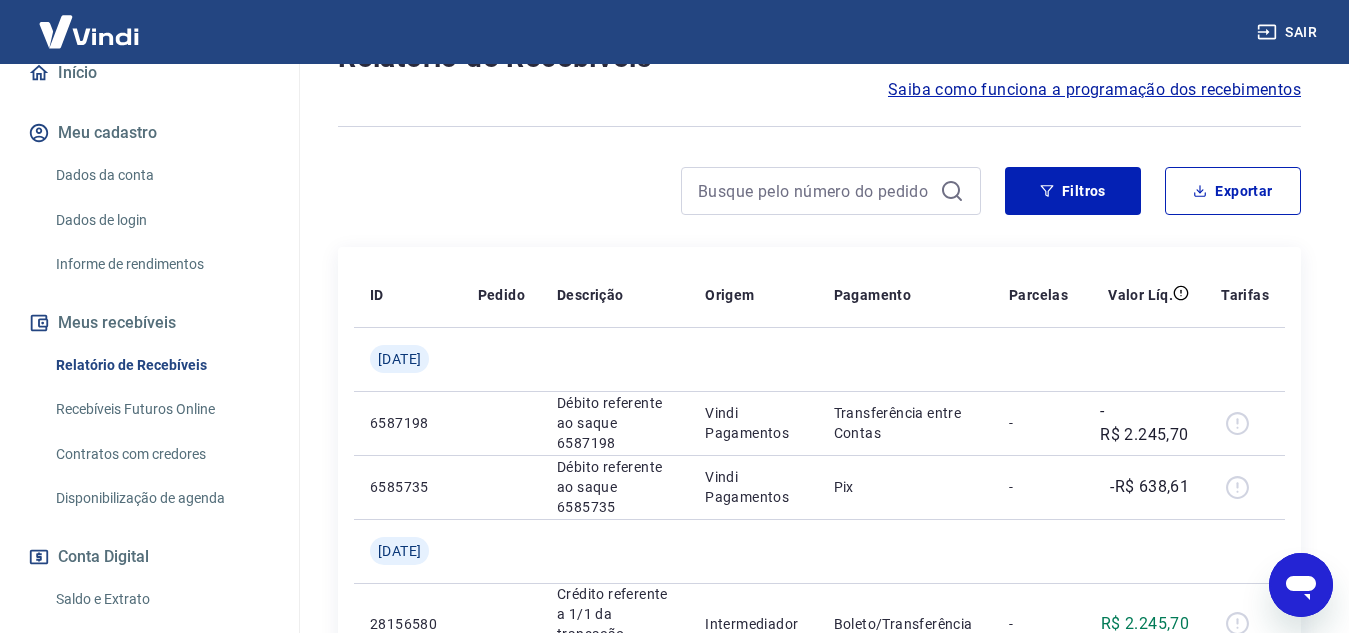 click on "Meus recebíveis" at bounding box center [149, 323] 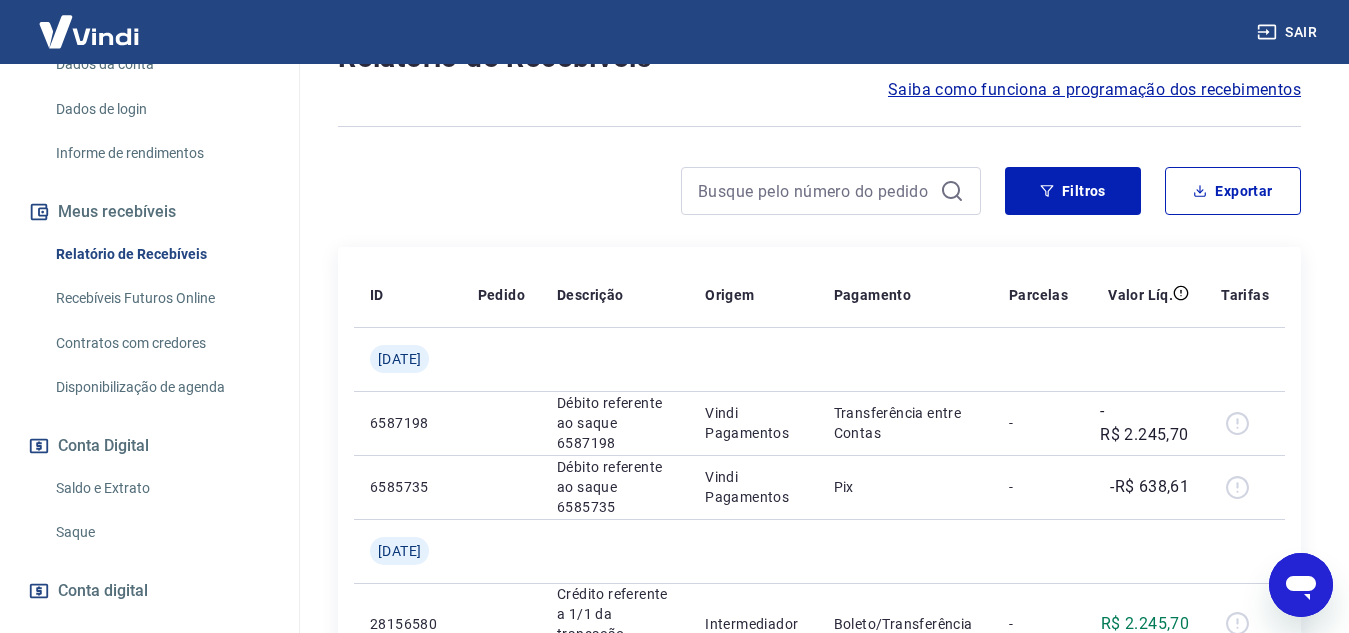 scroll, scrollTop: 411, scrollLeft: 0, axis: vertical 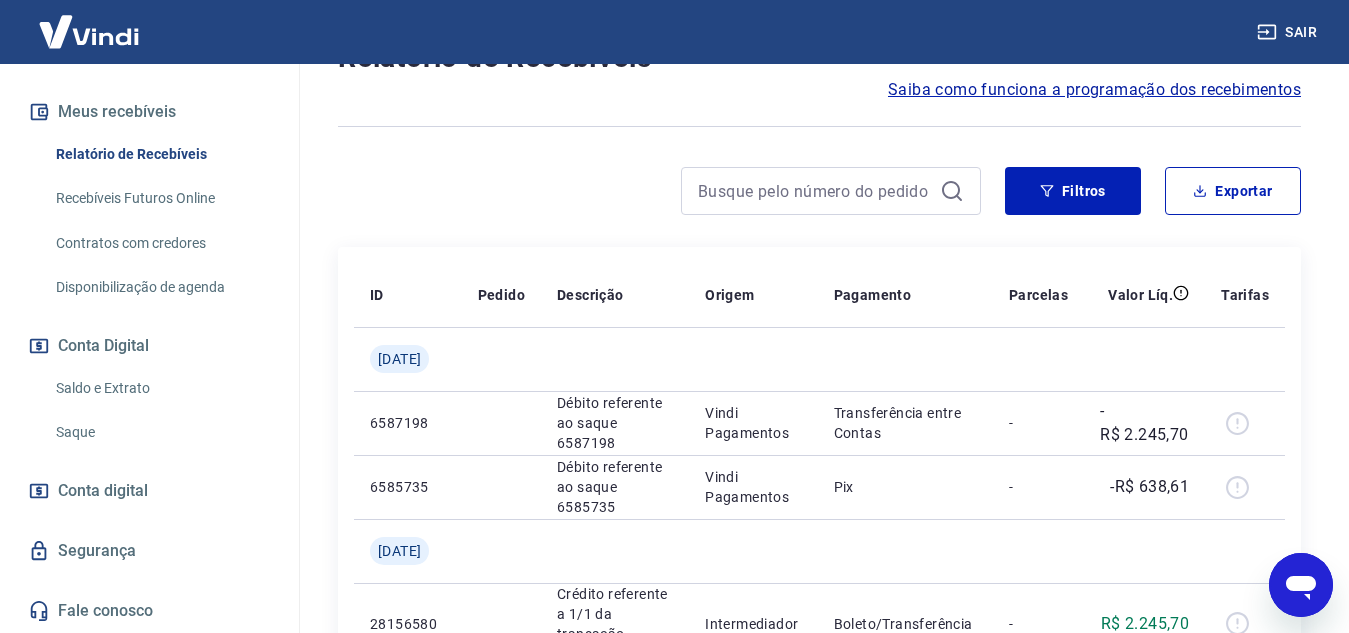 click on "Saque" at bounding box center [161, 432] 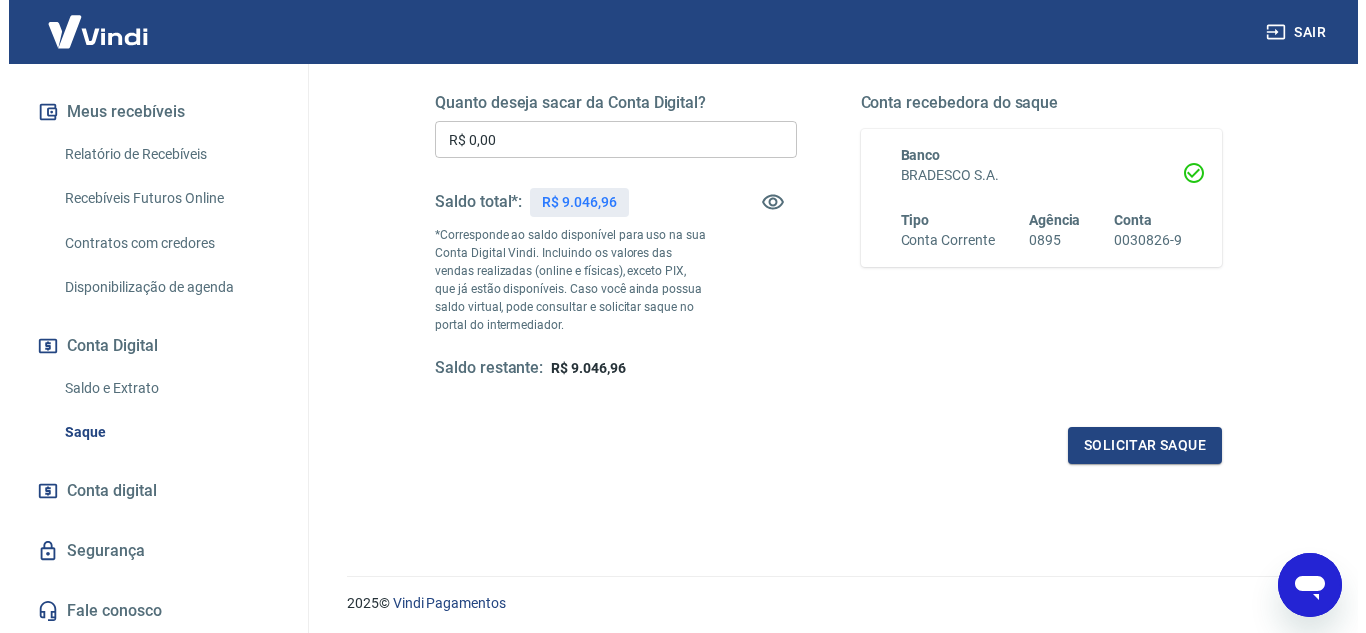 scroll, scrollTop: 274, scrollLeft: 0, axis: vertical 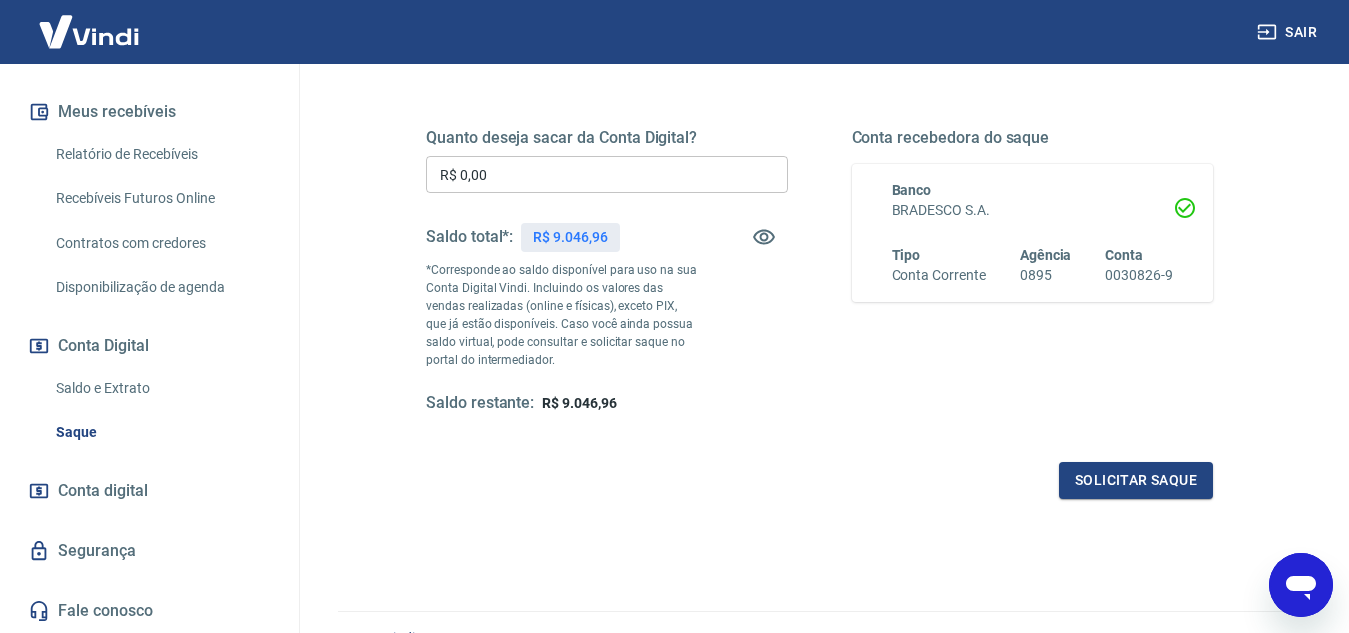 click on "Quanto deseja sacar da Conta Digital? R$ 0,00 ​ Saldo total*: R$ 9.046,96 *Corresponde ao saldo disponível para uso na sua Conta Digital Vindi. Incluindo os valores das vendas realizadas (online e físicas), exceto PIX, que já estão disponíveis. Caso você ainda possua saldo virtual, pode consultar e solicitar saque no portal do intermediador. Saldo restante: R$ 9.046,96" at bounding box center [607, 271] 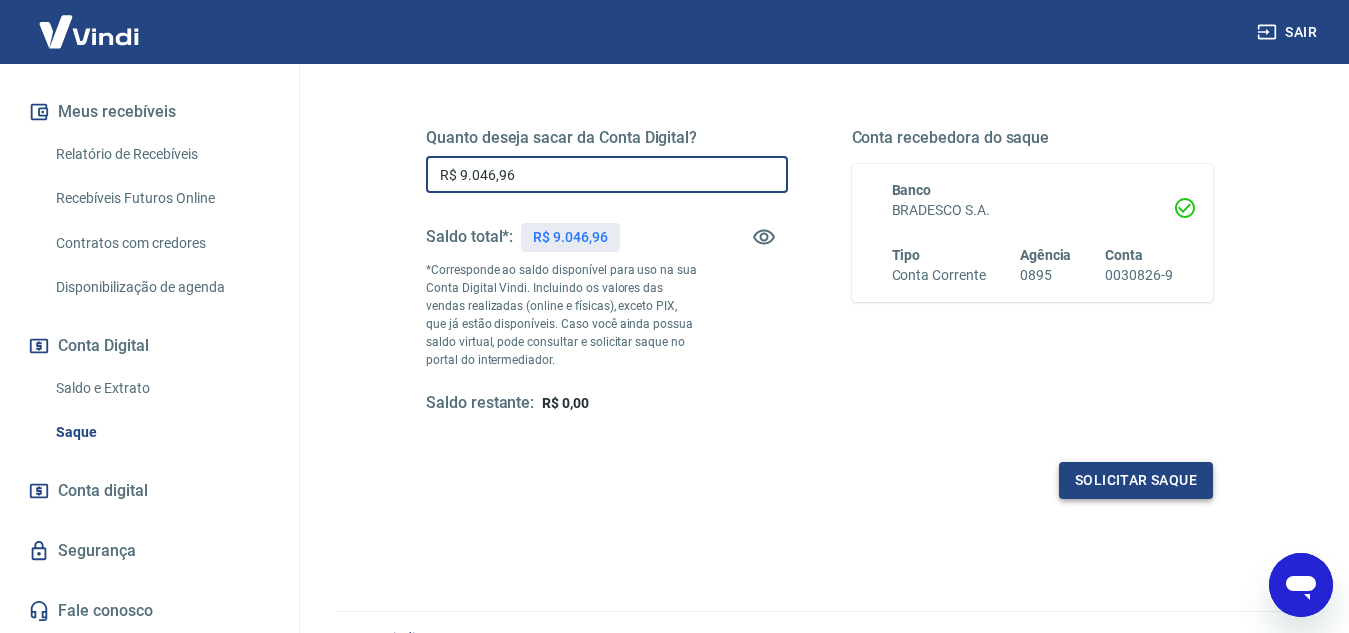 type on "R$ 9.046,96" 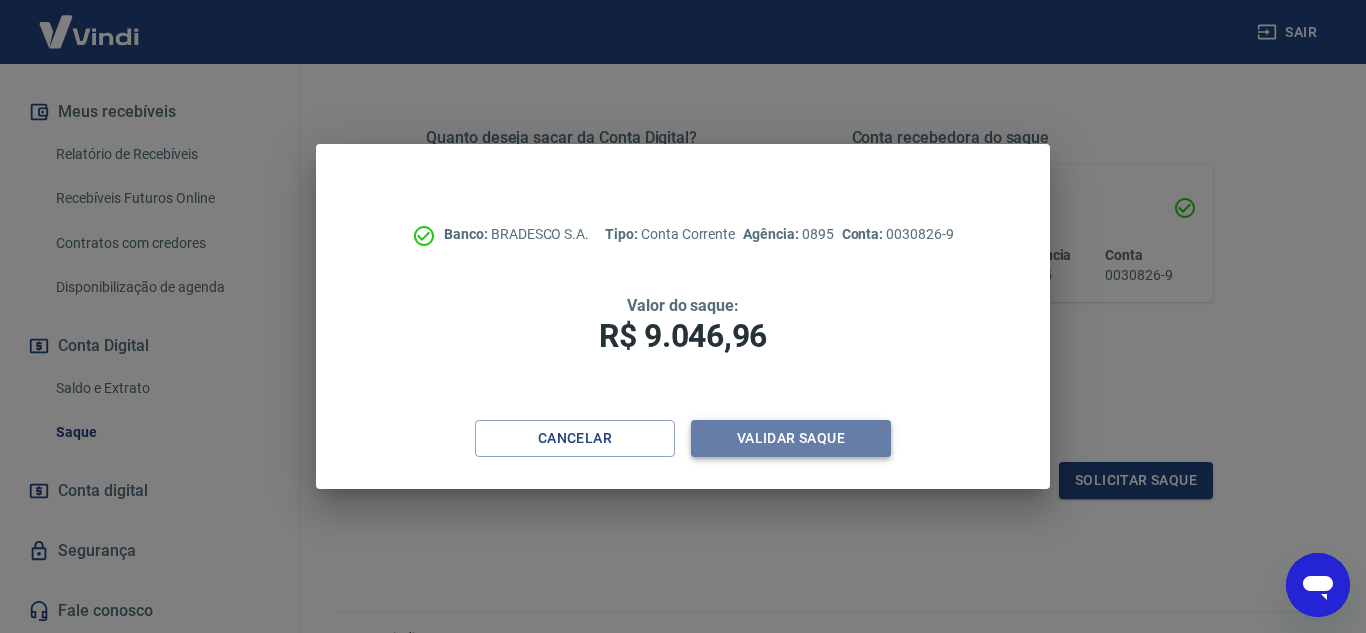 click on "Validar saque" at bounding box center [791, 438] 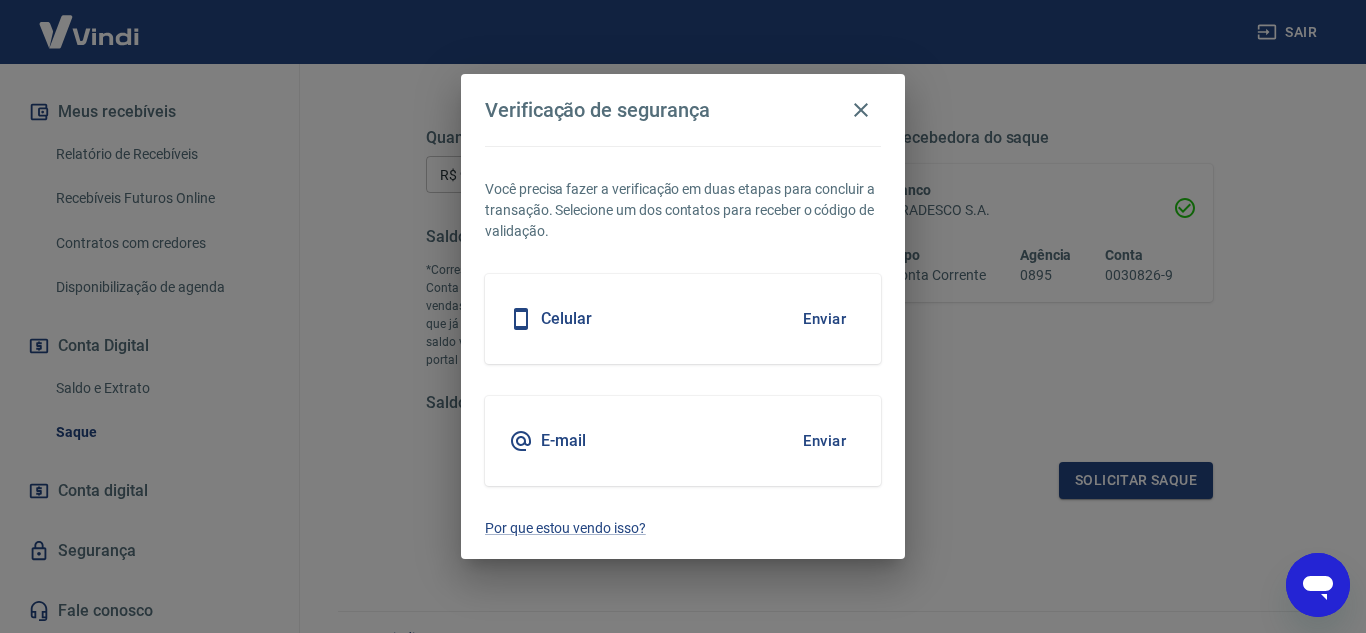 click on "Celular Enviar" at bounding box center [683, 319] 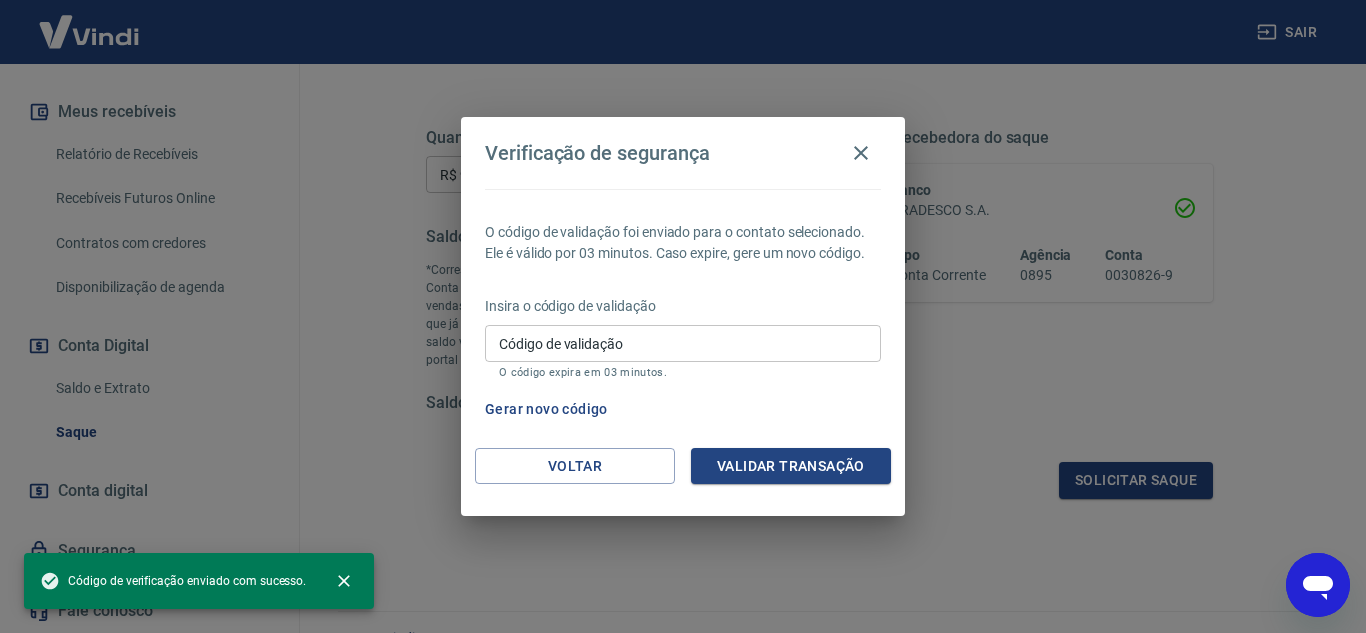 click on "Código de validação" at bounding box center [683, 343] 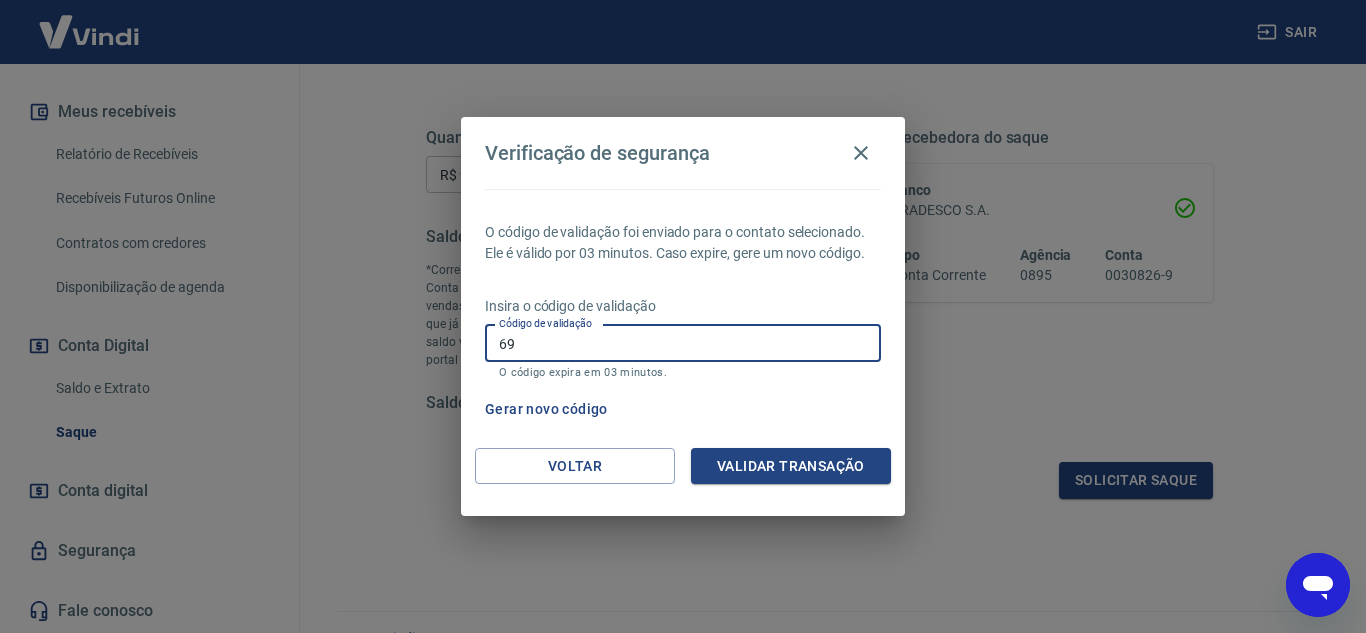 type on "6" 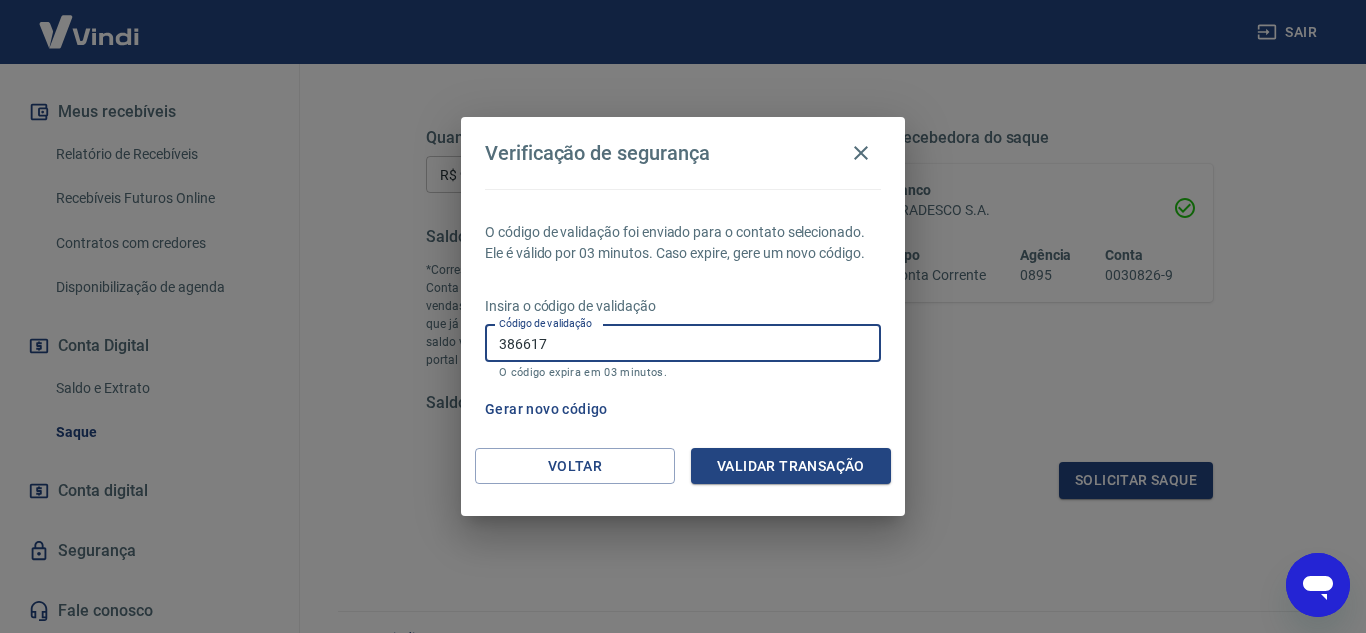 type on "386617" 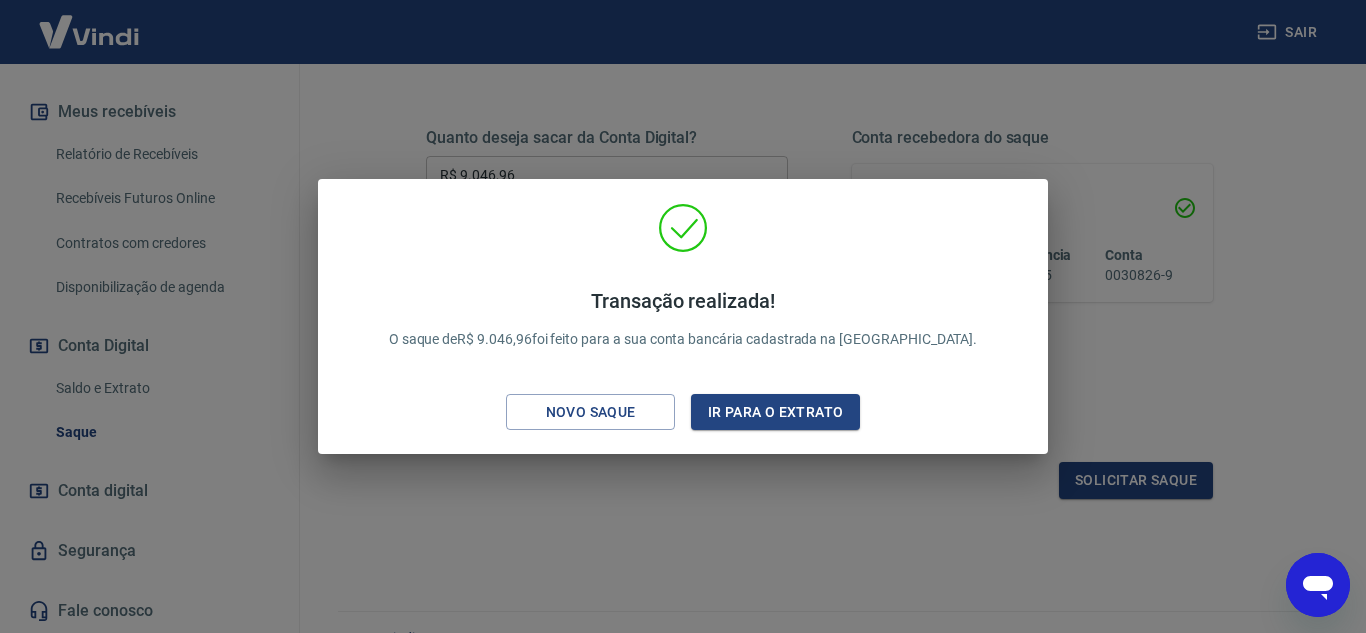 click on "Transação realizada! O saque de  R$ 9.046,96  foi feito para a sua conta bancária cadastrada na Vindi. Novo saque Ir para o extrato" at bounding box center [683, 316] 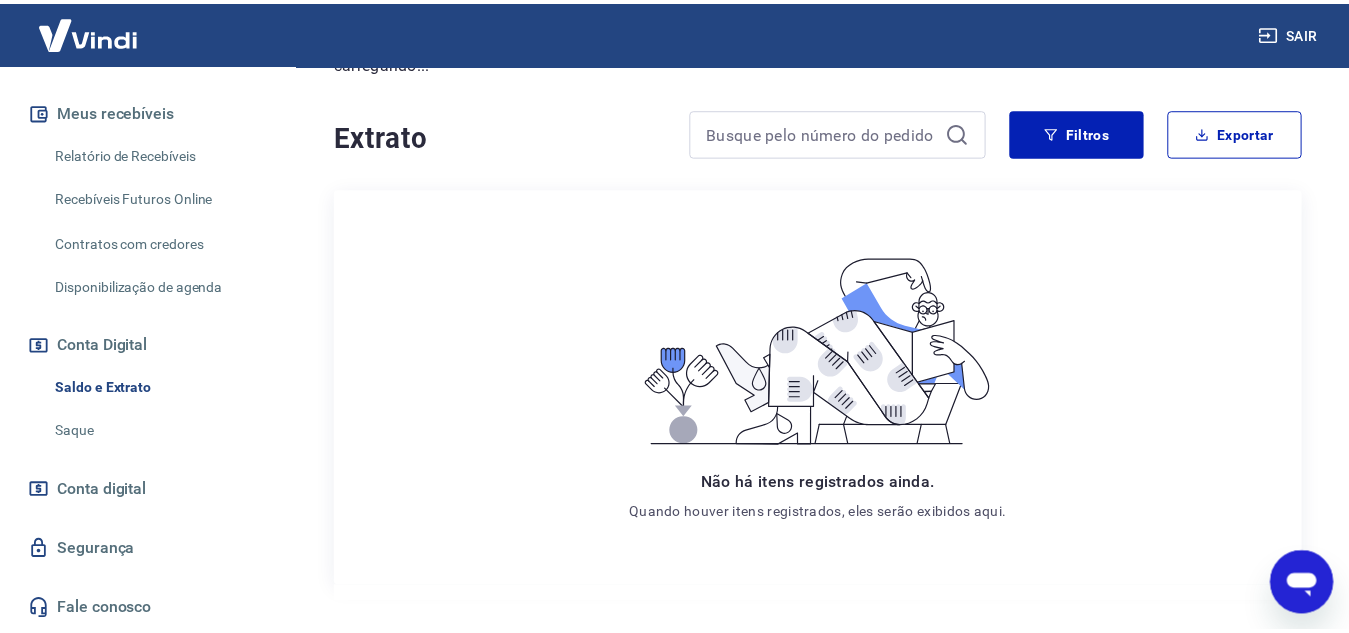 scroll, scrollTop: 0, scrollLeft: 0, axis: both 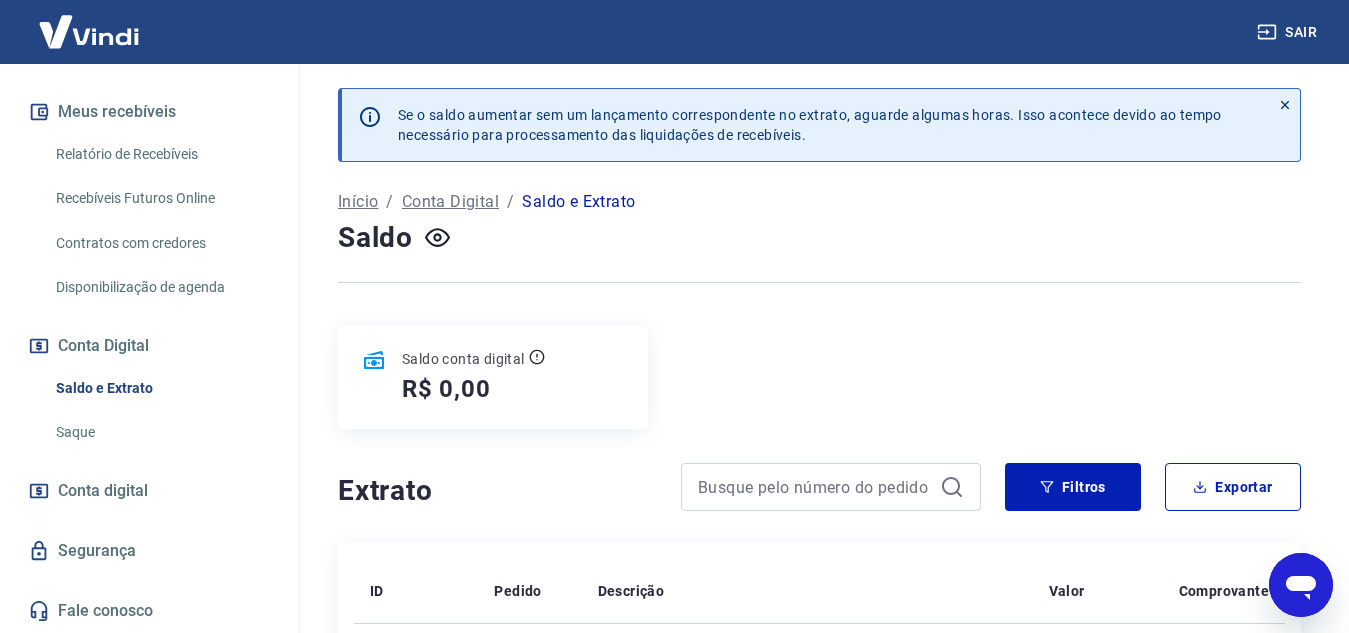 click on "Saque" at bounding box center [161, 432] 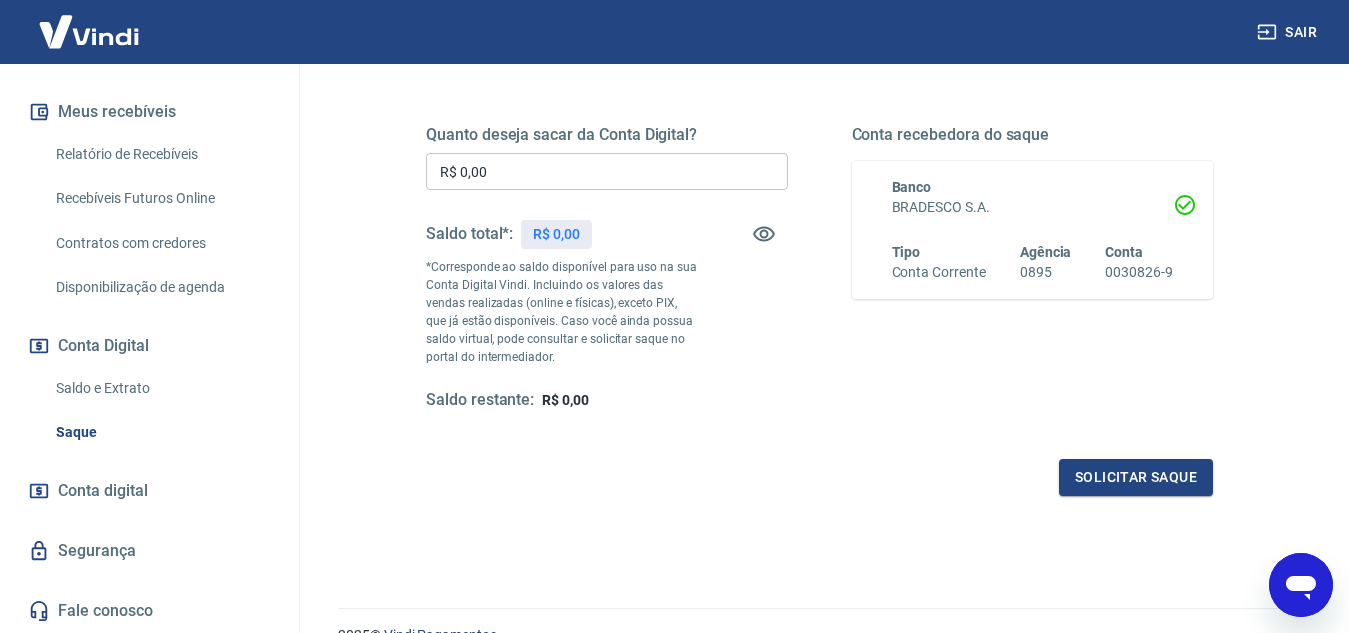 scroll, scrollTop: 300, scrollLeft: 0, axis: vertical 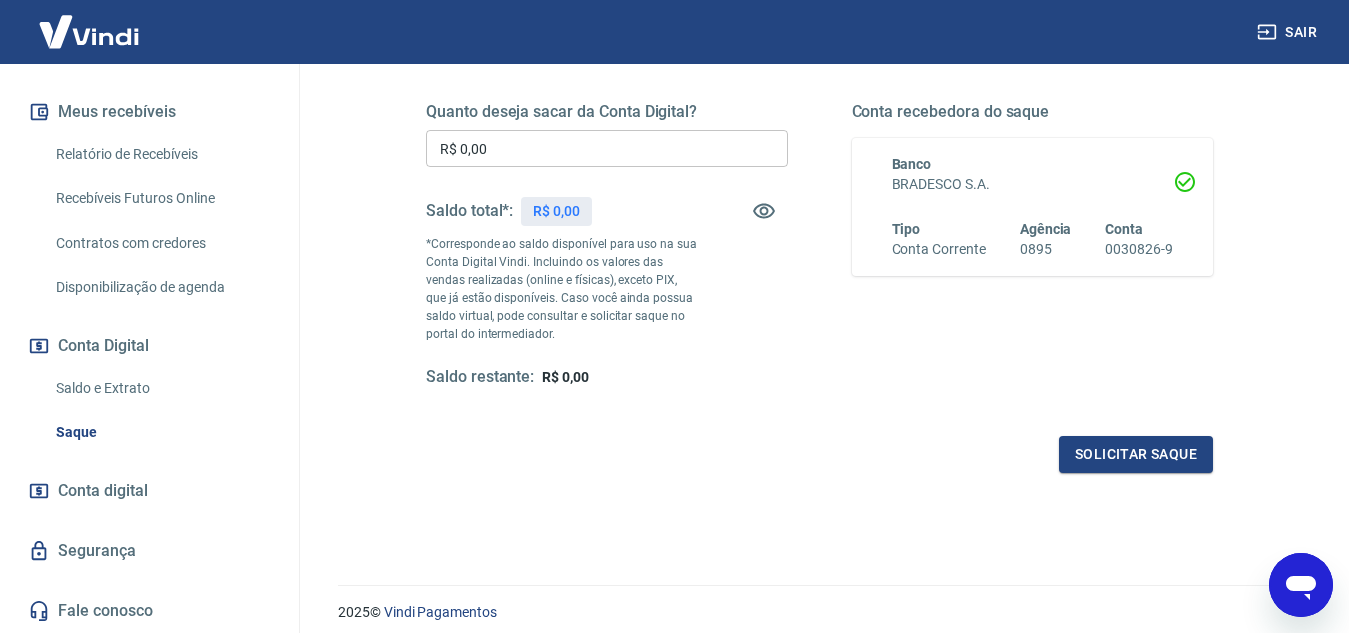 click on "Quanto deseja sacar da Conta Digital? R$ 0,00 ​ Saldo total*: R$ 0,00 *Corresponde ao saldo disponível para uso na sua Conta Digital Vindi. Incluindo os valores das vendas realizadas (online e físicas), exceto PIX, que já estão disponíveis. Caso você ainda possua saldo virtual, pode consultar e solicitar saque no portal do intermediador. Saldo restante: R$ 0,00" at bounding box center (607, 245) 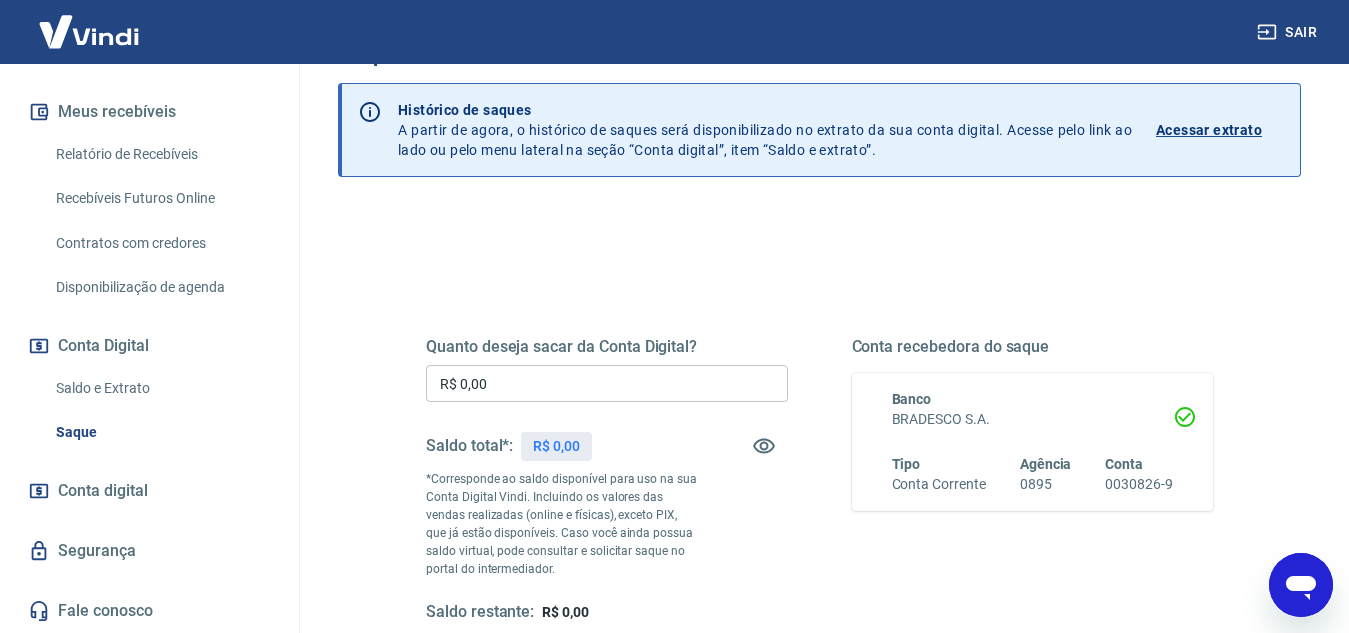 scroll, scrollTop: 100, scrollLeft: 0, axis: vertical 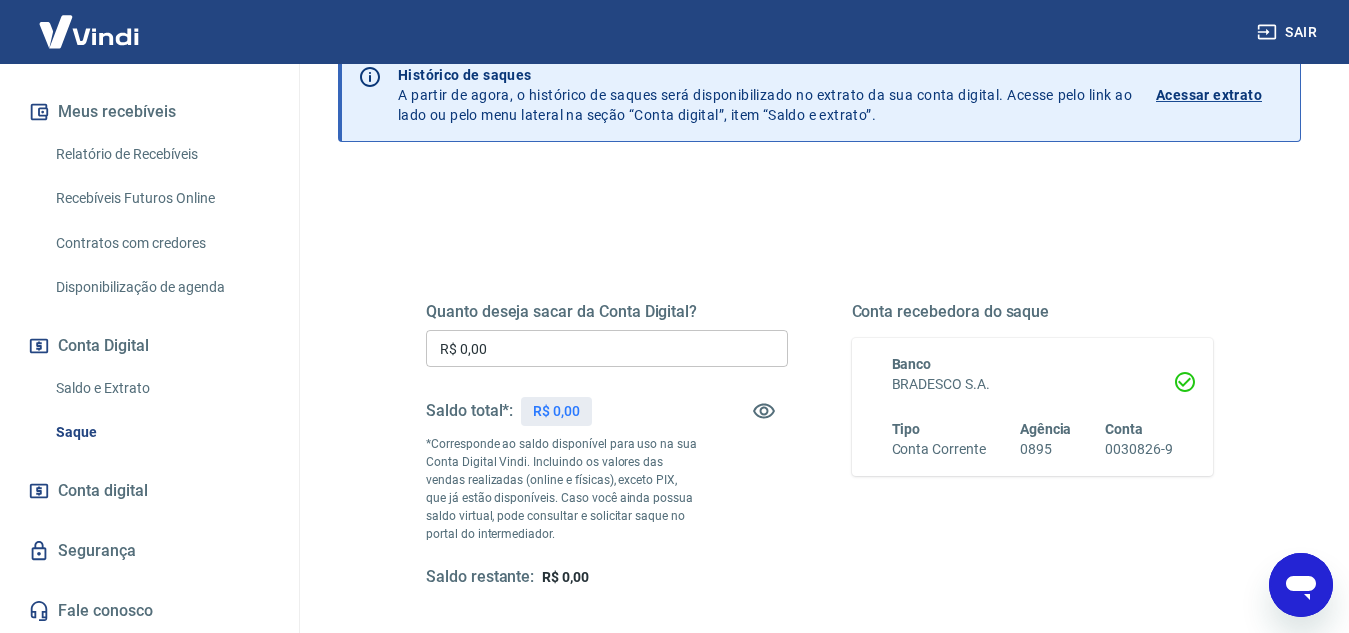 click on "R$ 0,00" at bounding box center [607, 348] 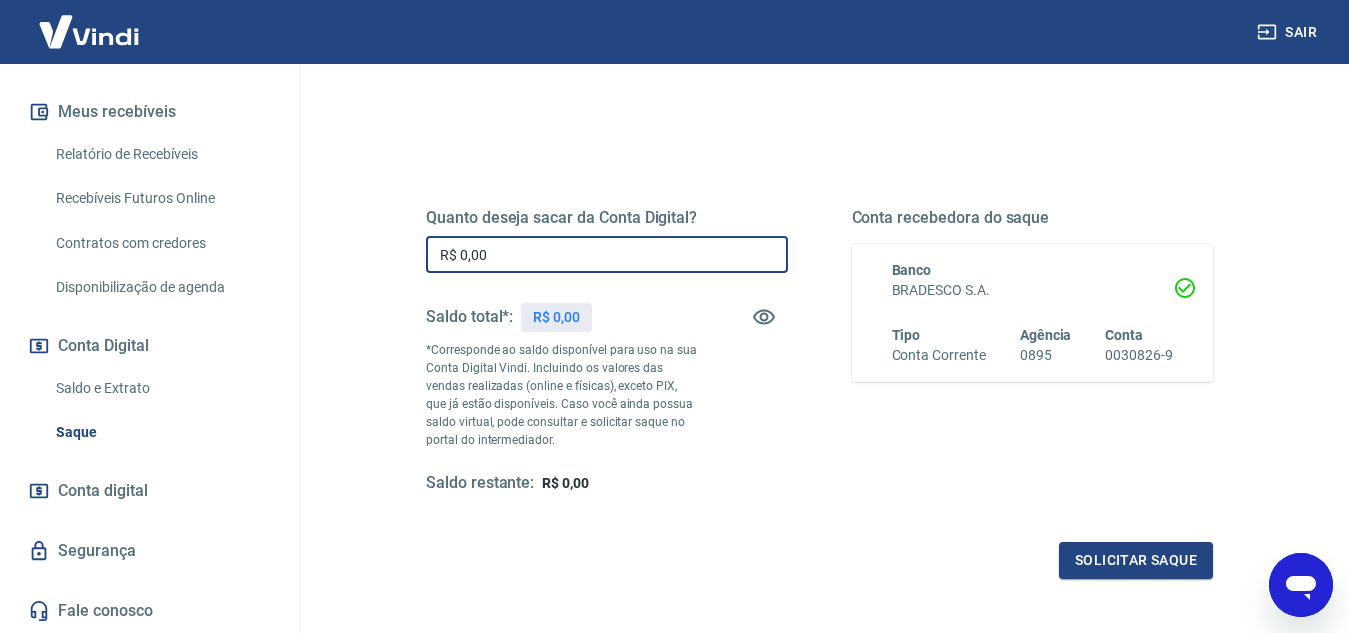 scroll, scrollTop: 0, scrollLeft: 0, axis: both 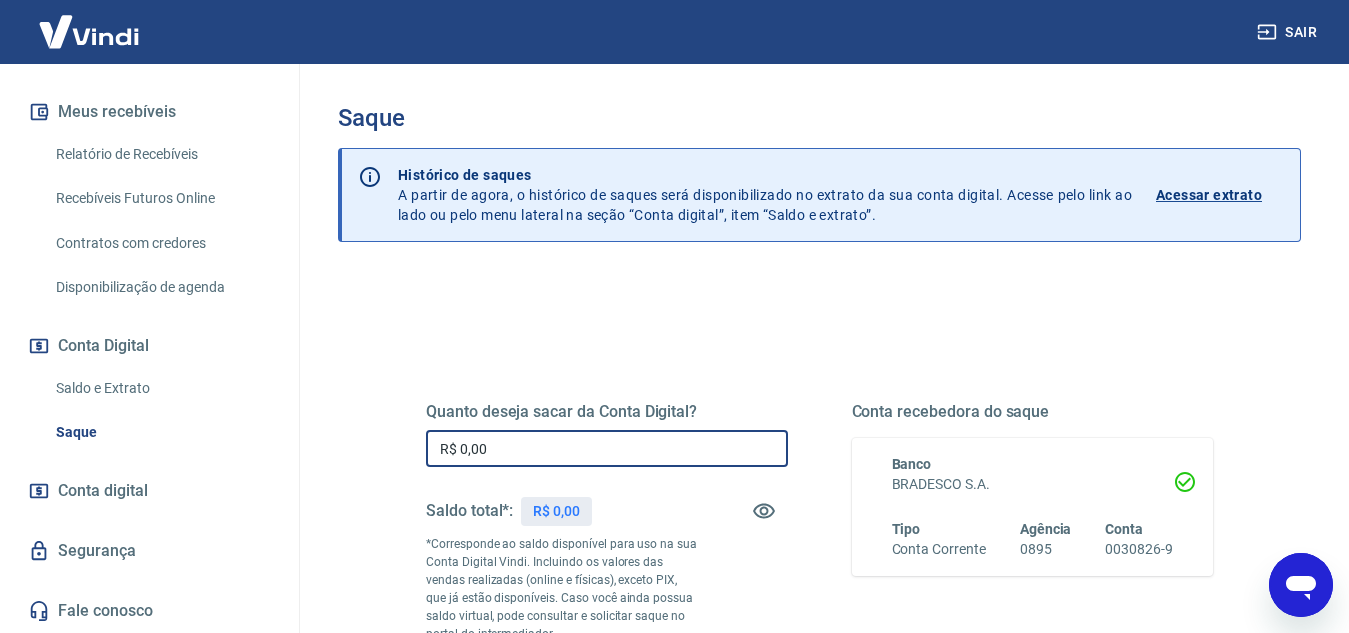 click on "R$ 0,00" at bounding box center (607, 448) 